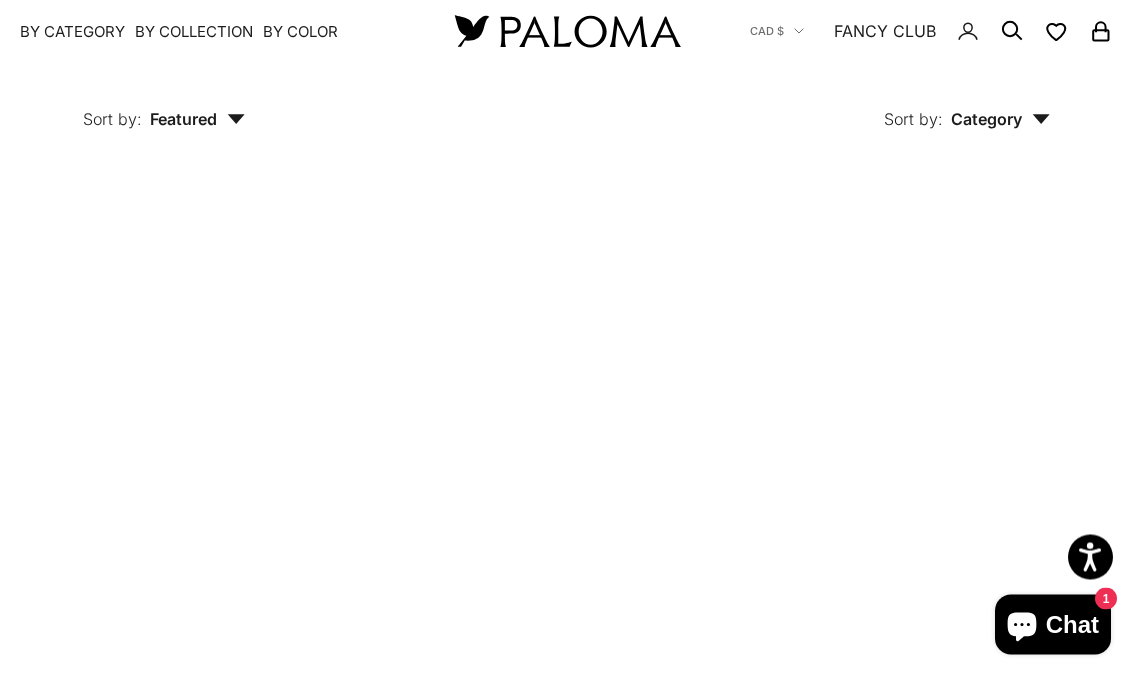 scroll, scrollTop: 691, scrollLeft: 0, axis: vertical 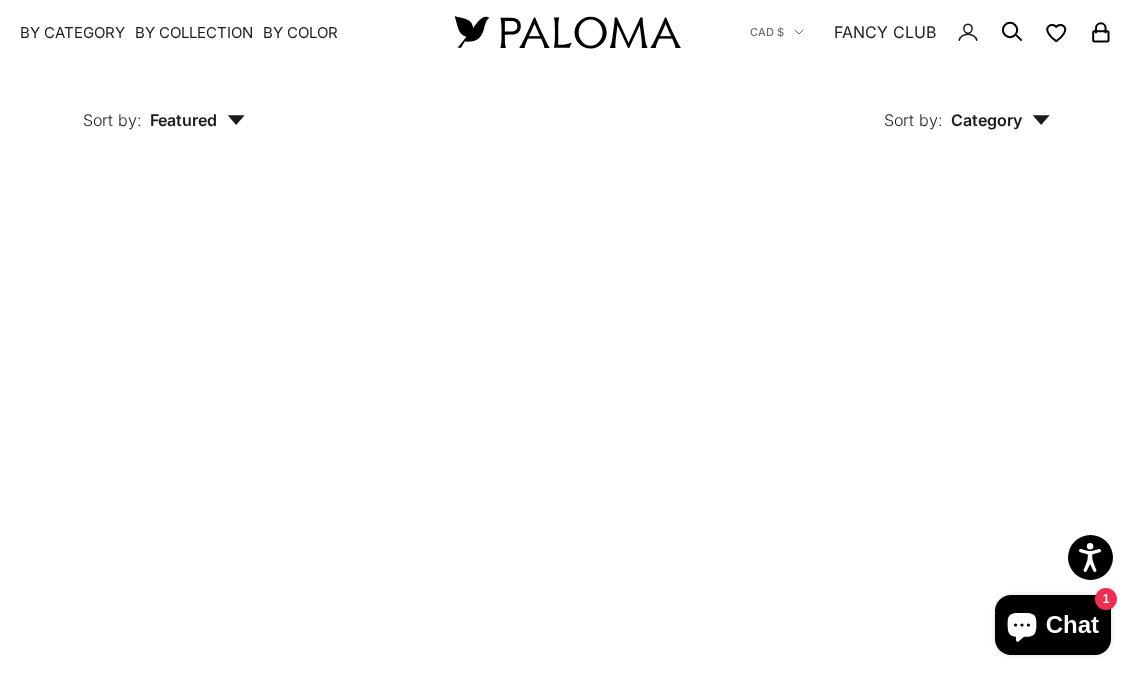 click on "White Gold" at bounding box center (444, 454) 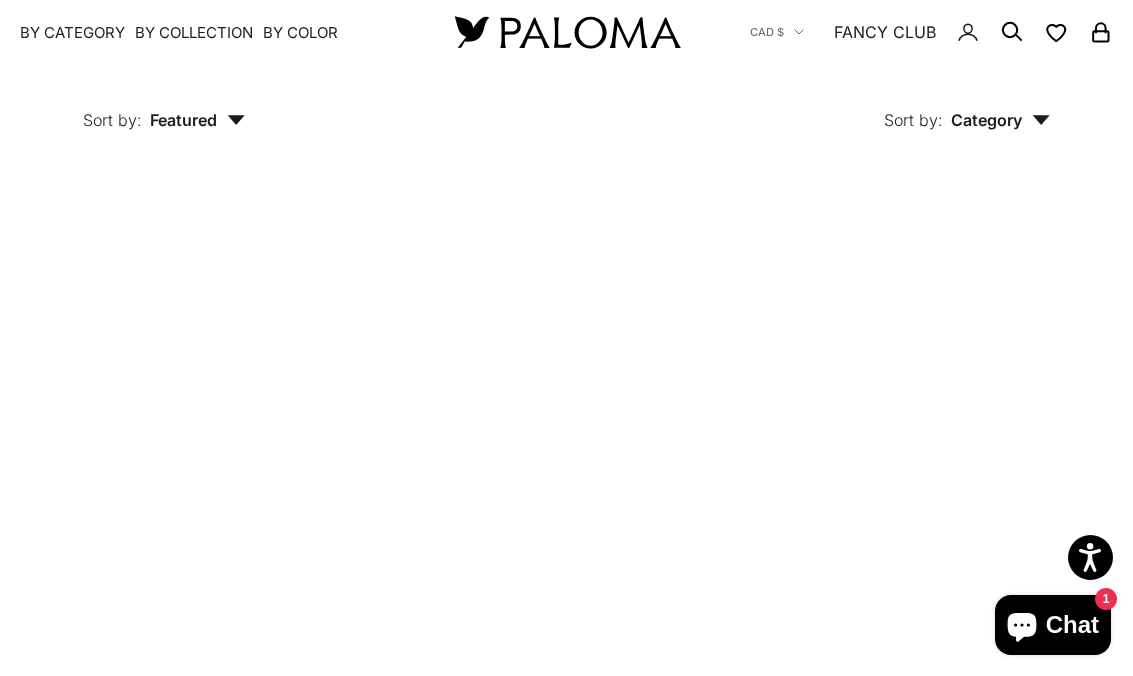 click on "Yellow Gold" at bounding box center (470, 454) 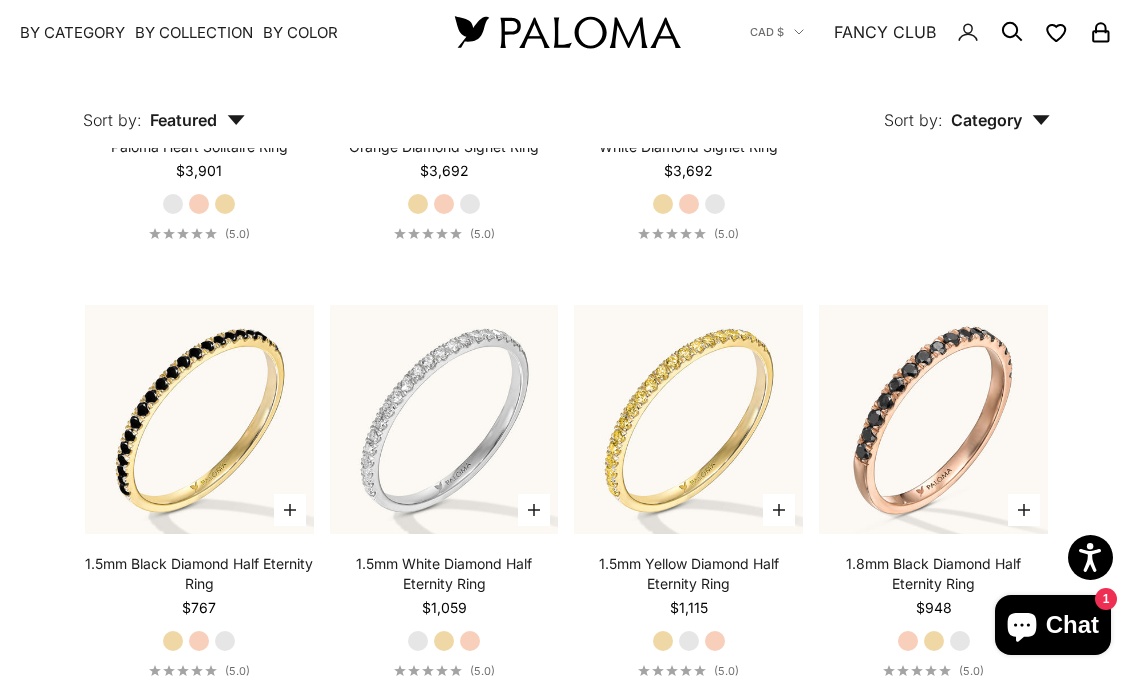 scroll, scrollTop: 2291, scrollLeft: 0, axis: vertical 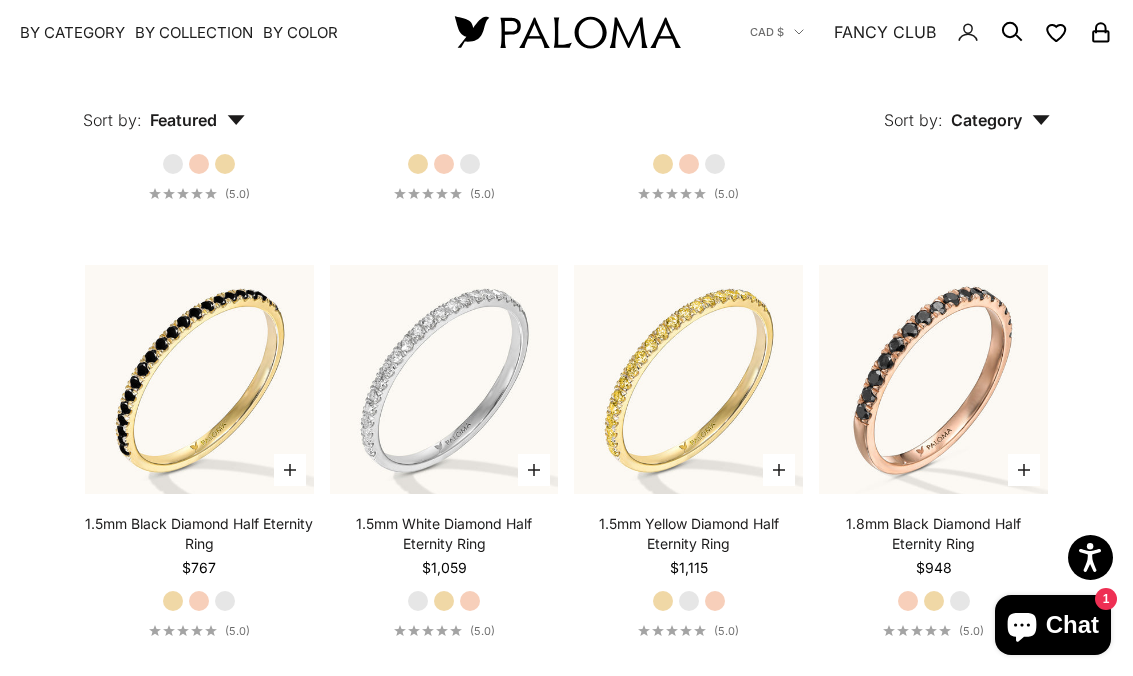 click at bounding box center [200, 380] 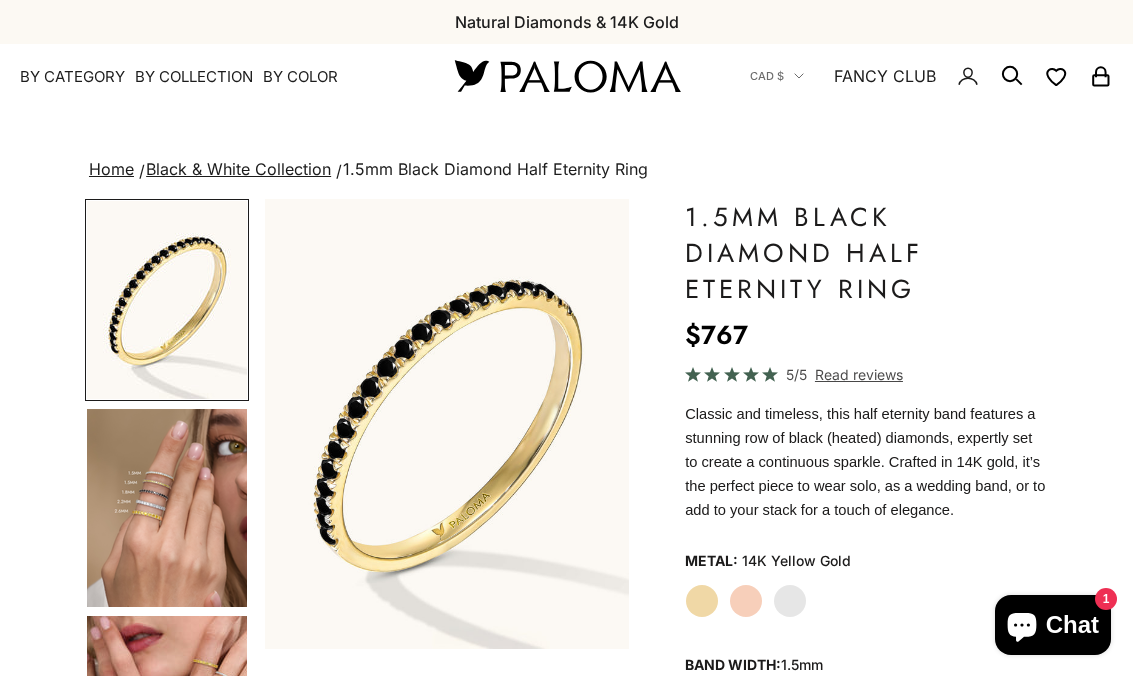 scroll, scrollTop: 0, scrollLeft: 0, axis: both 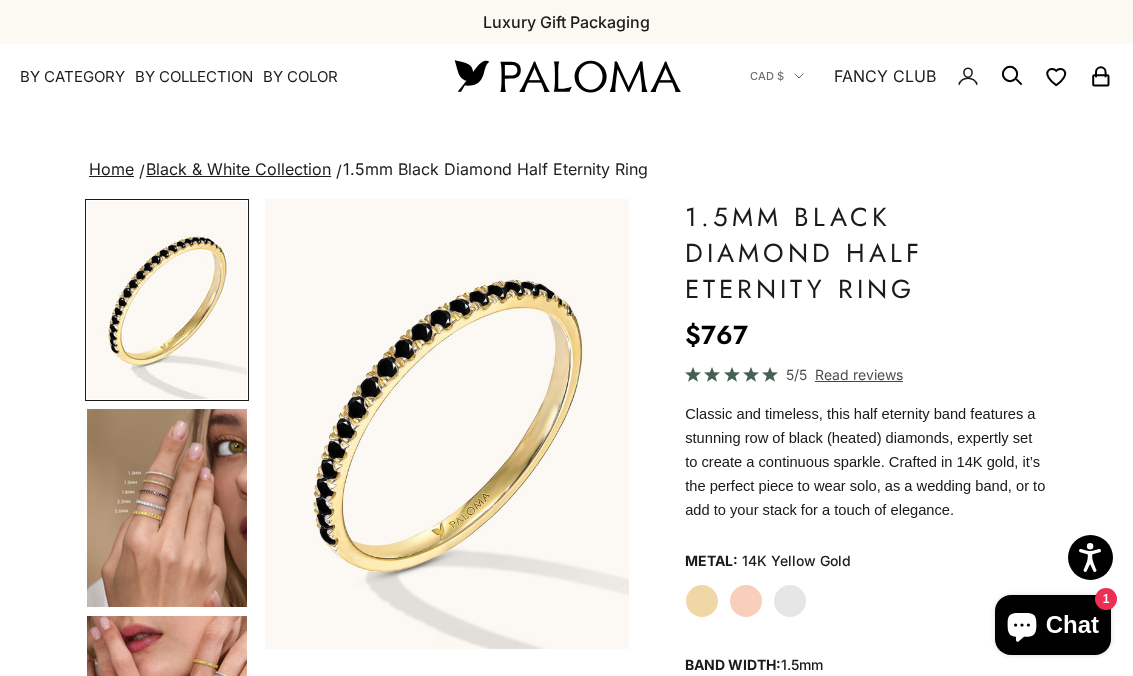 click at bounding box center (167, 508) 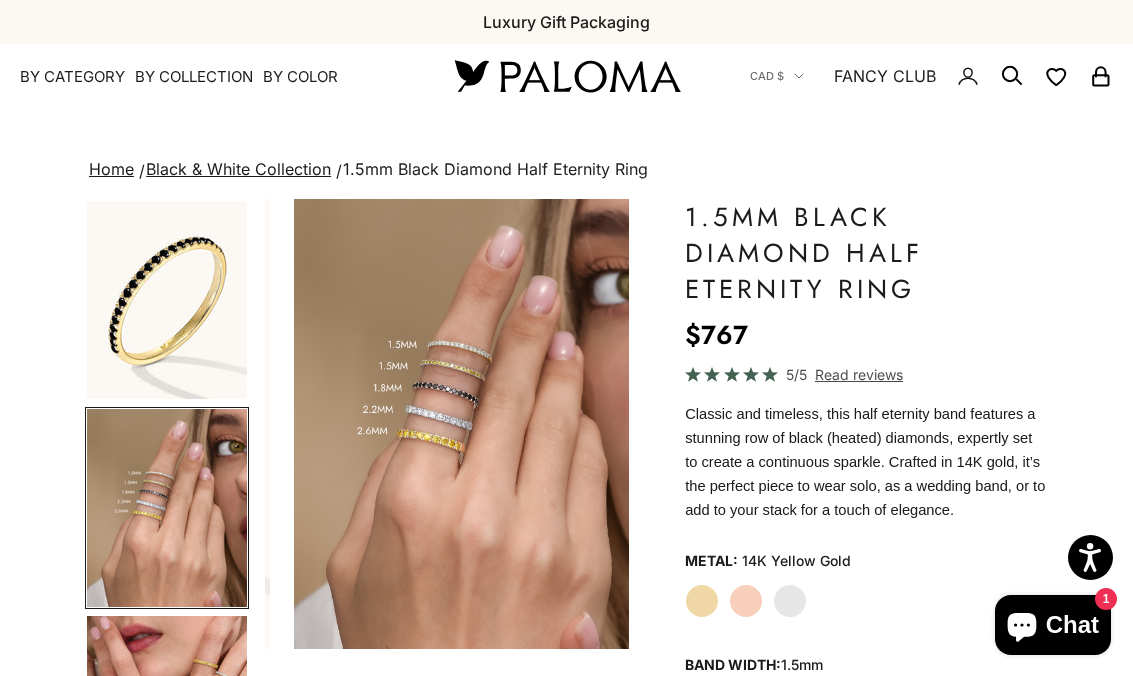 scroll, scrollTop: 0, scrollLeft: 388, axis: horizontal 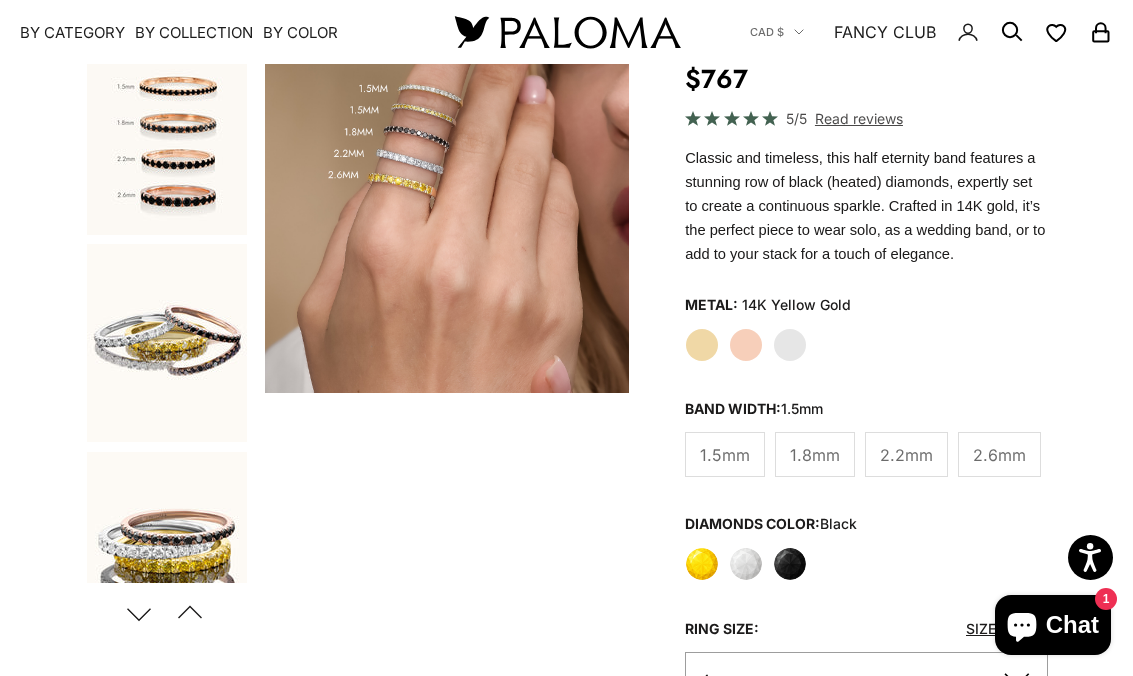 click on "2.6mm" 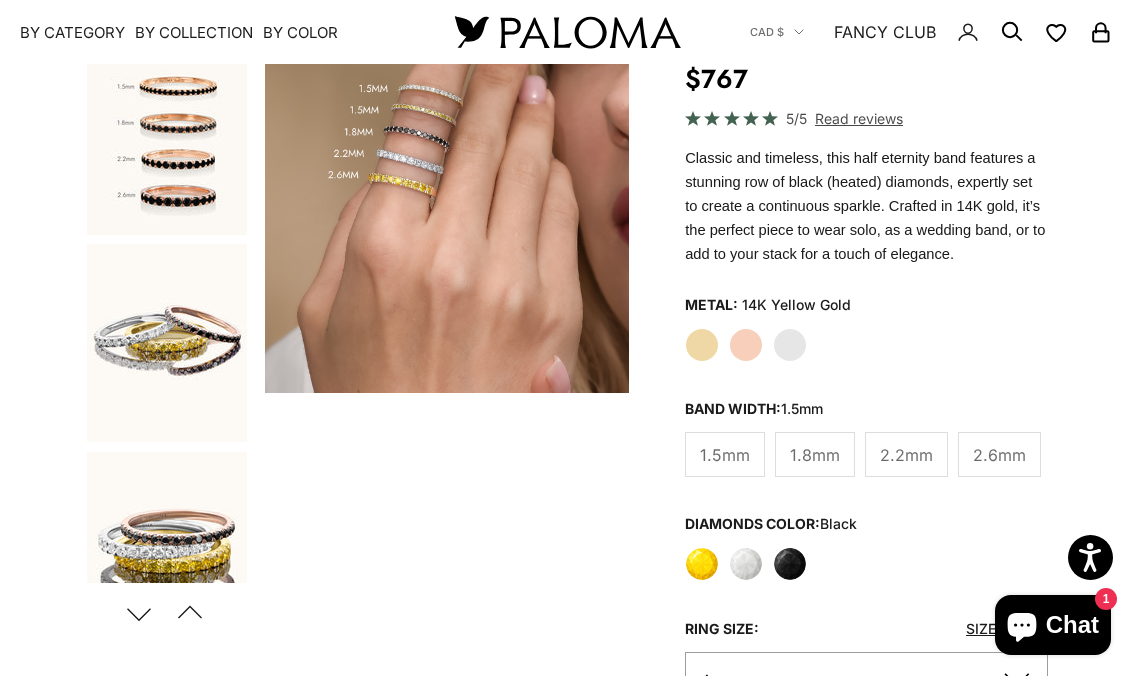 scroll, scrollTop: 281, scrollLeft: 0, axis: vertical 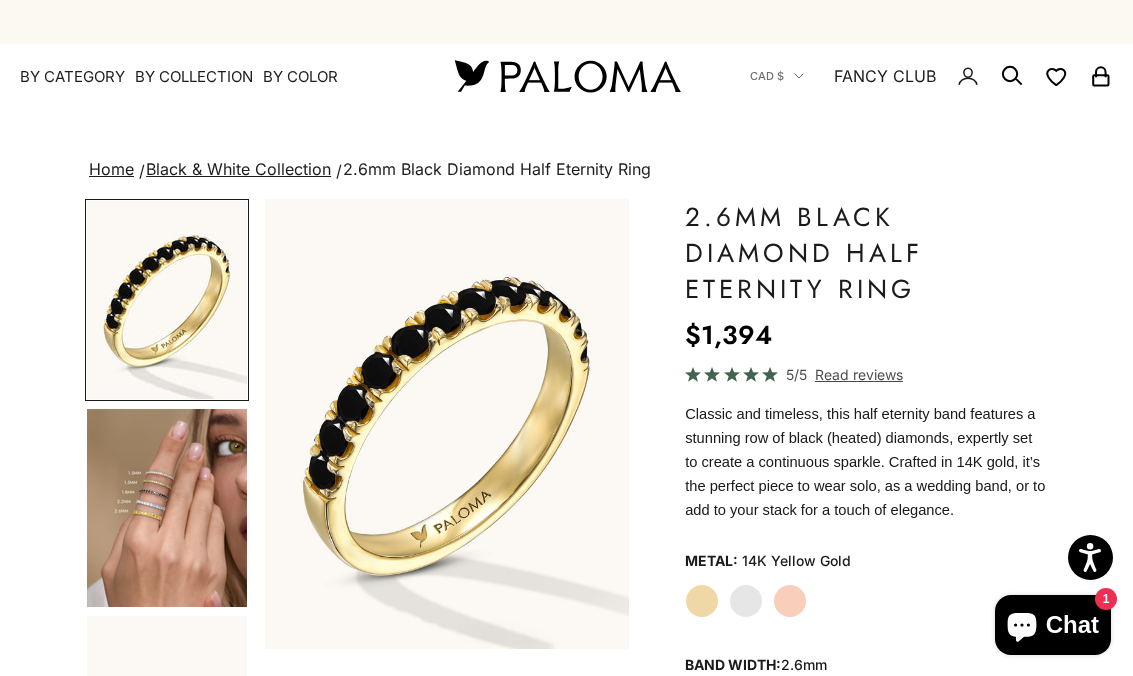click at bounding box center [167, 508] 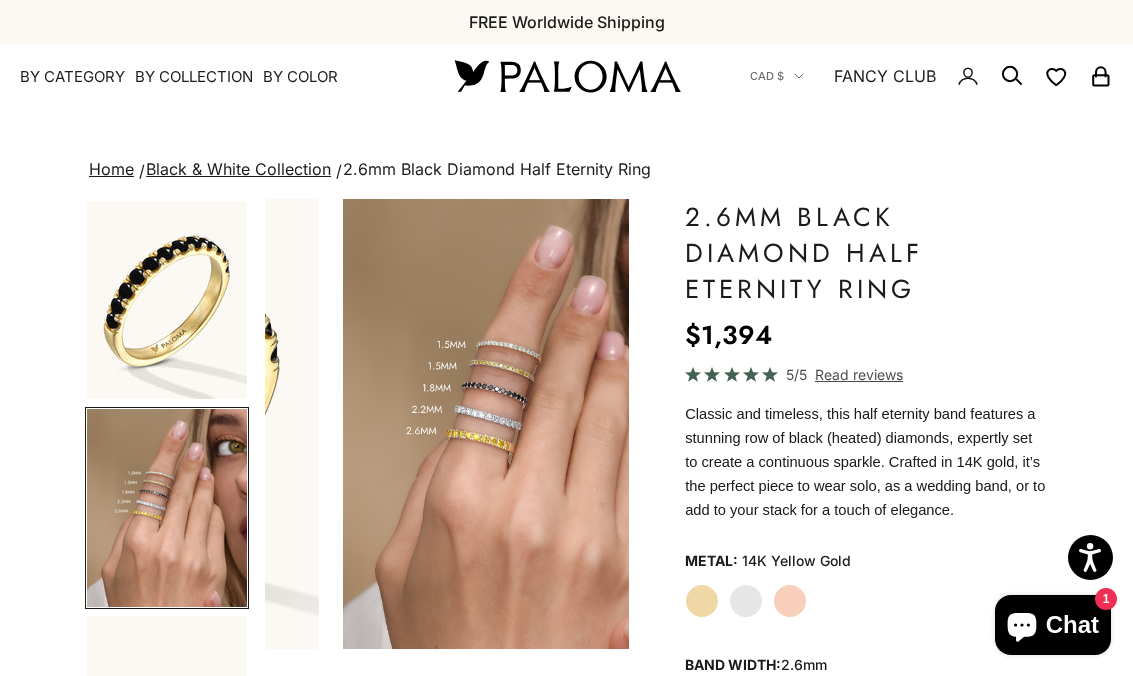 scroll, scrollTop: 0, scrollLeft: 388, axis: horizontal 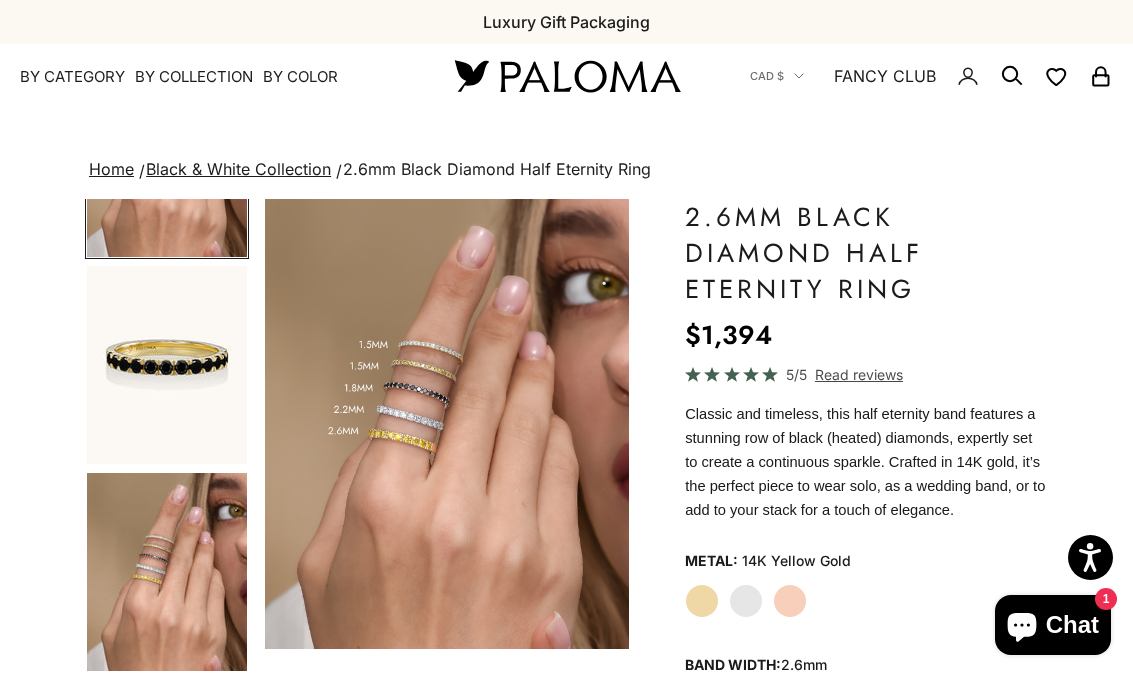 click at bounding box center (167, 572) 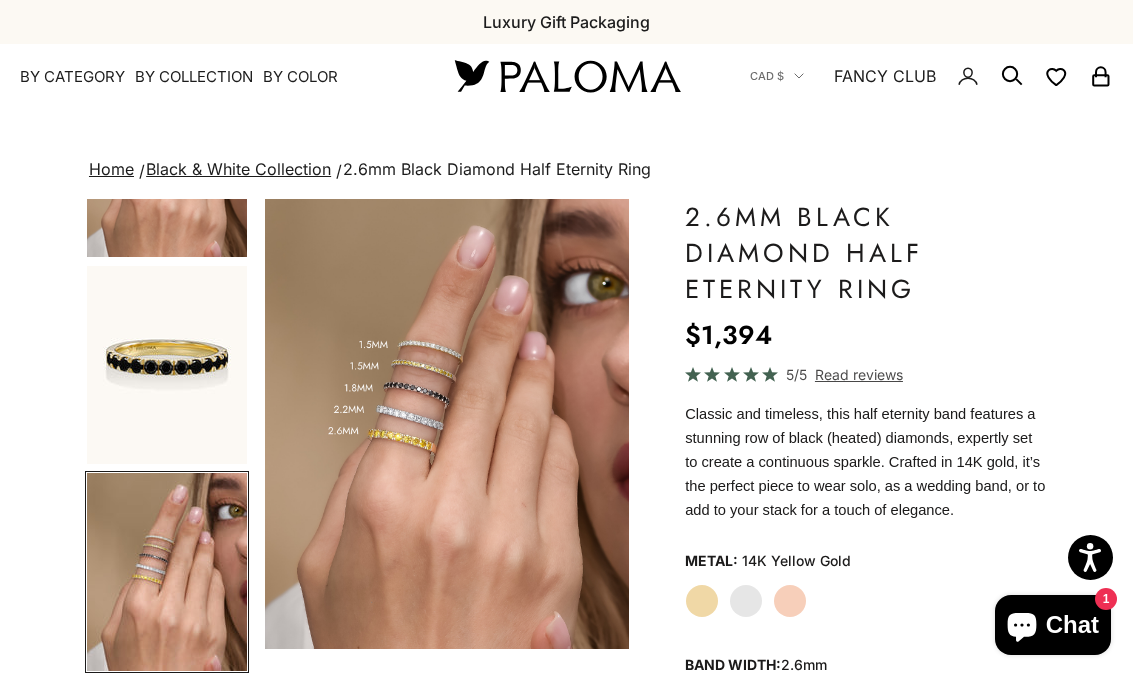 scroll, scrollTop: 401, scrollLeft: 0, axis: vertical 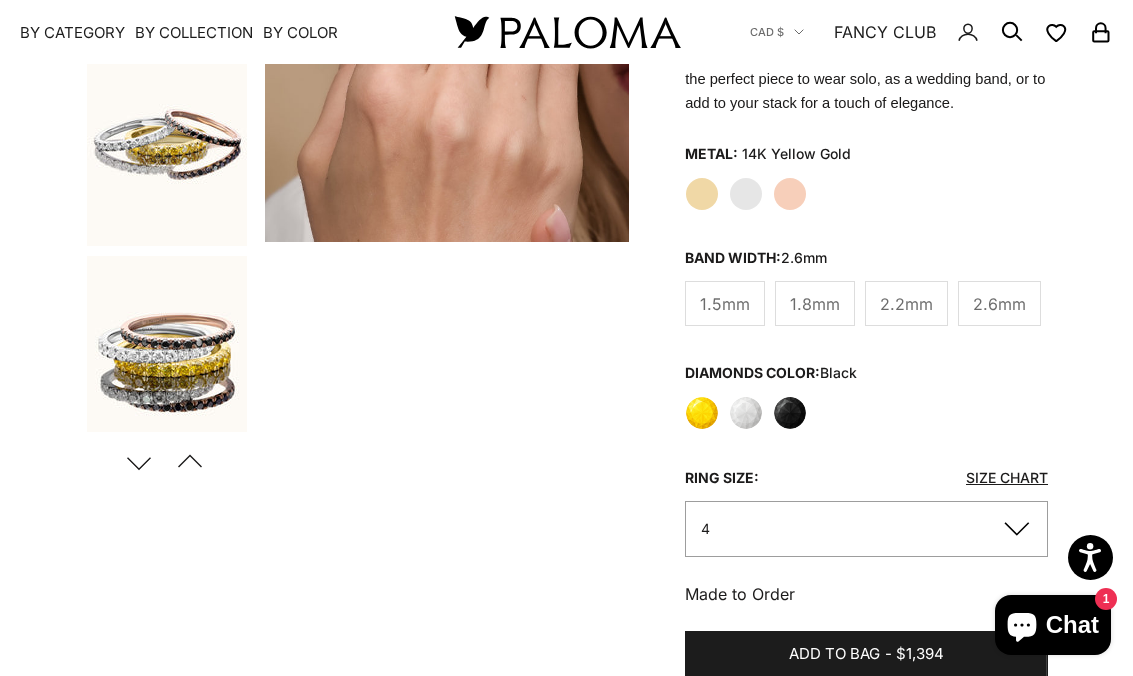 click on "4" 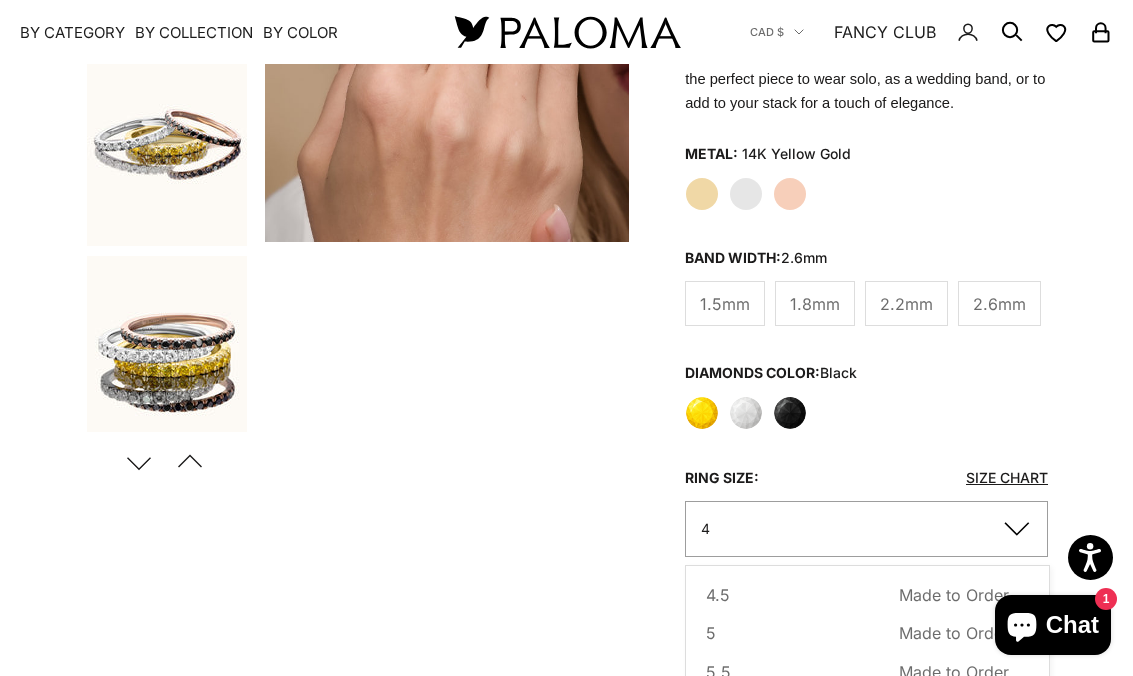 scroll, scrollTop: 53, scrollLeft: 0, axis: vertical 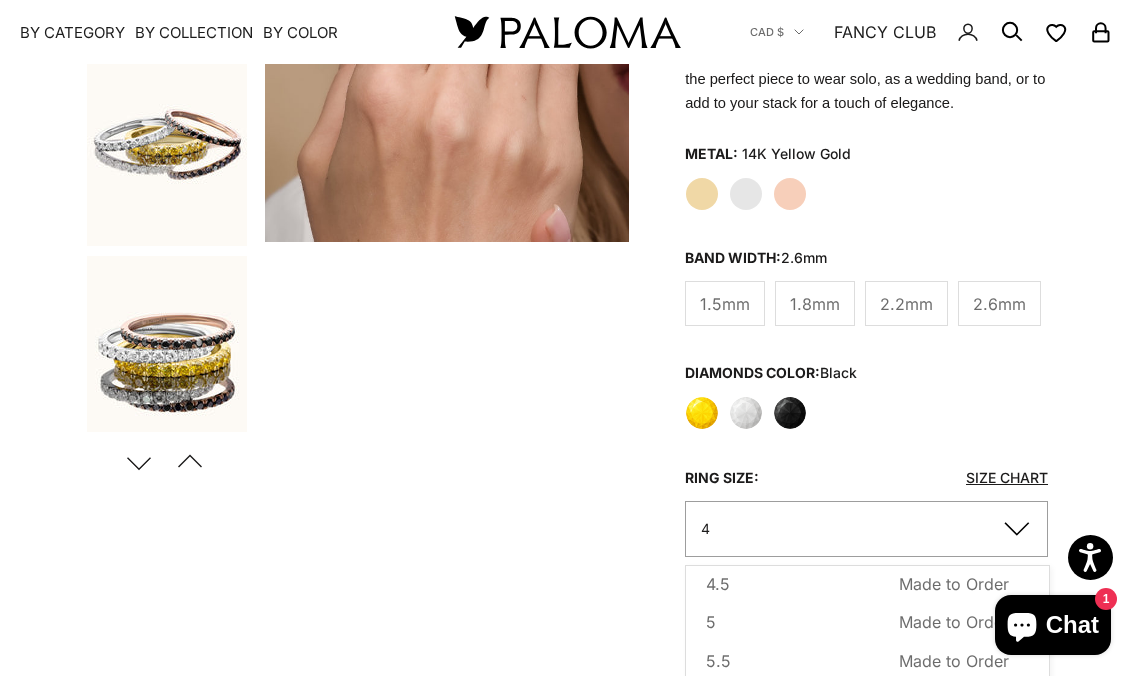 click on "5" at bounding box center (711, 622) 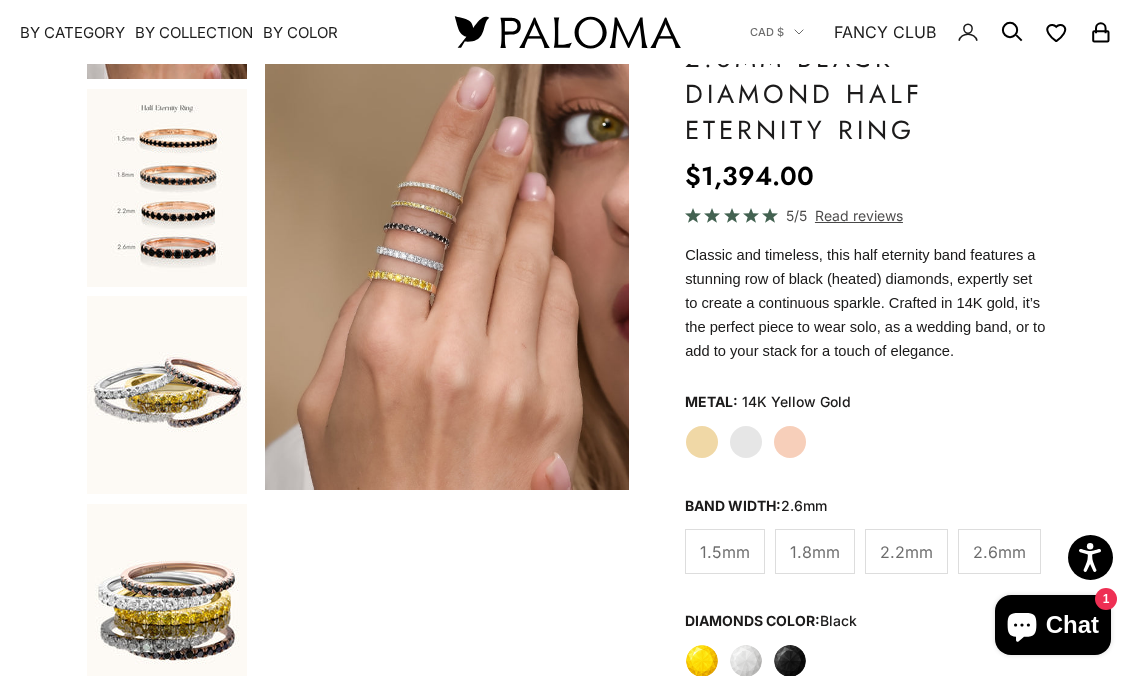 scroll, scrollTop: 158, scrollLeft: 0, axis: vertical 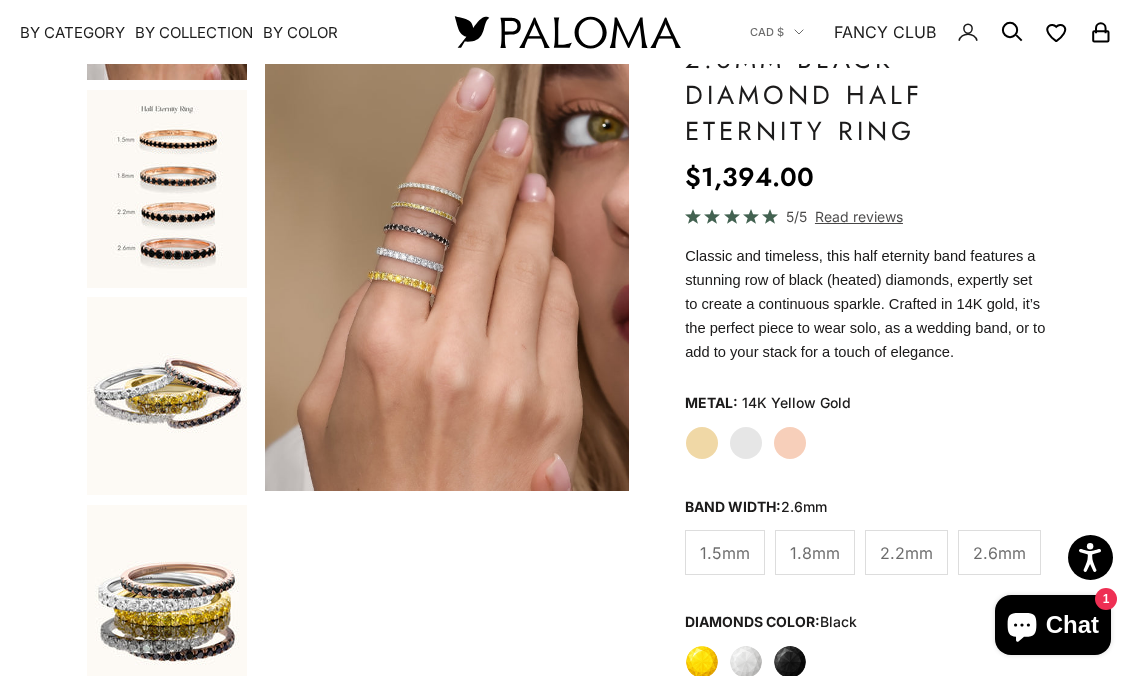 click on "White Gold" 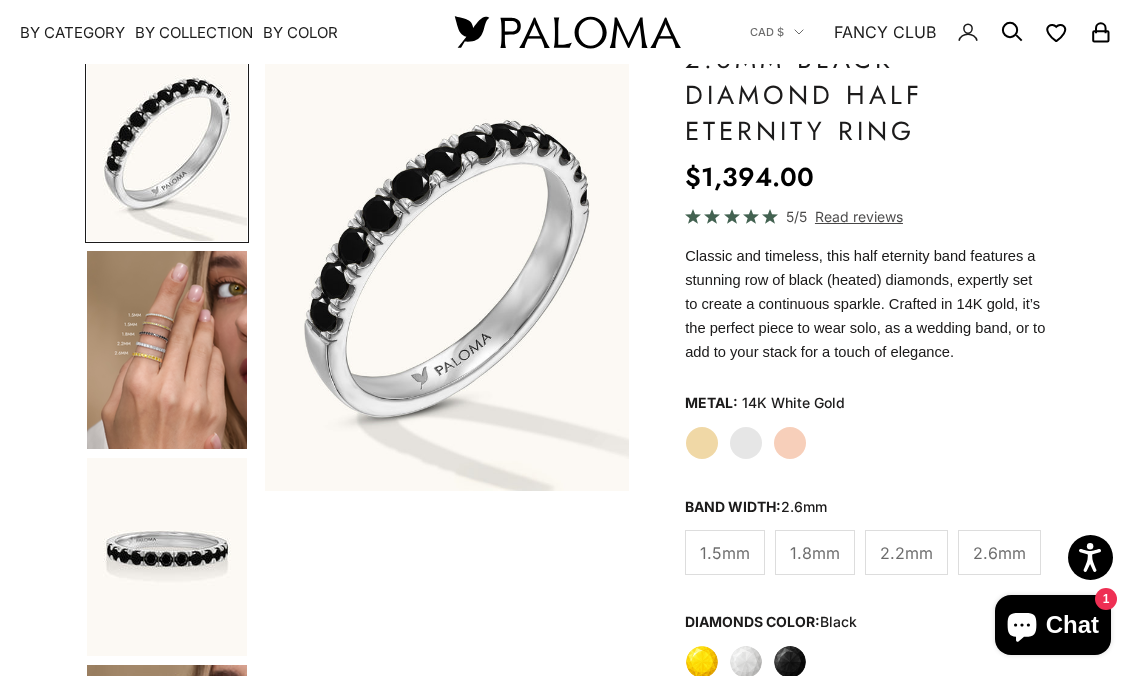 click at bounding box center [167, 350] 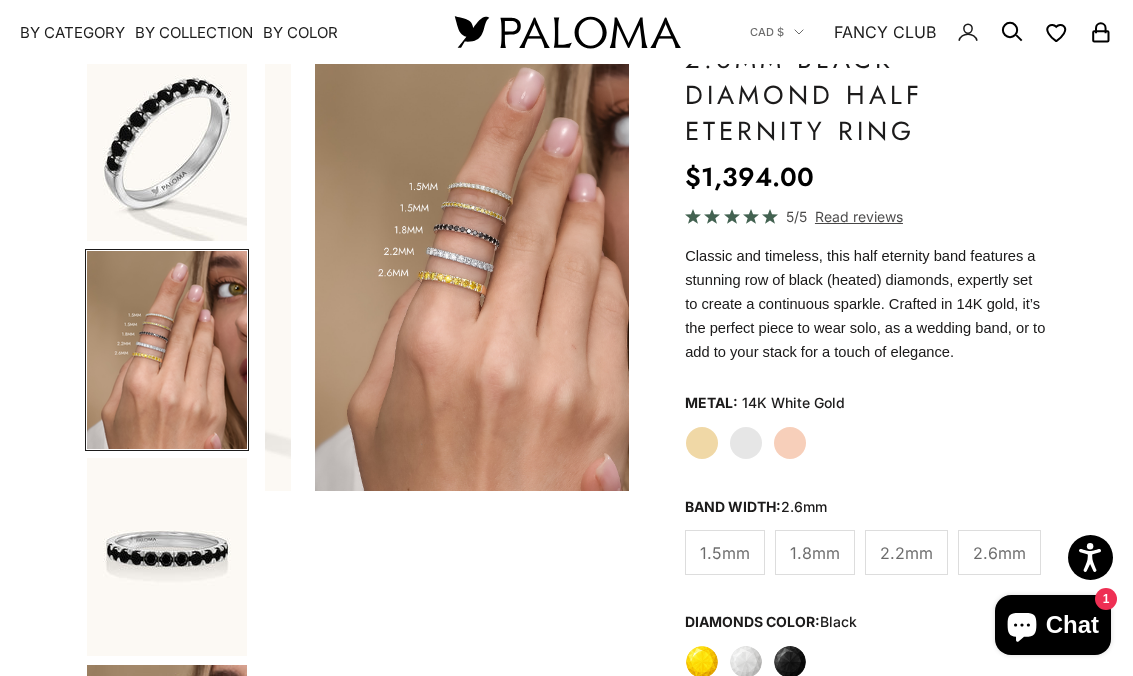 scroll, scrollTop: 0, scrollLeft: 388, axis: horizontal 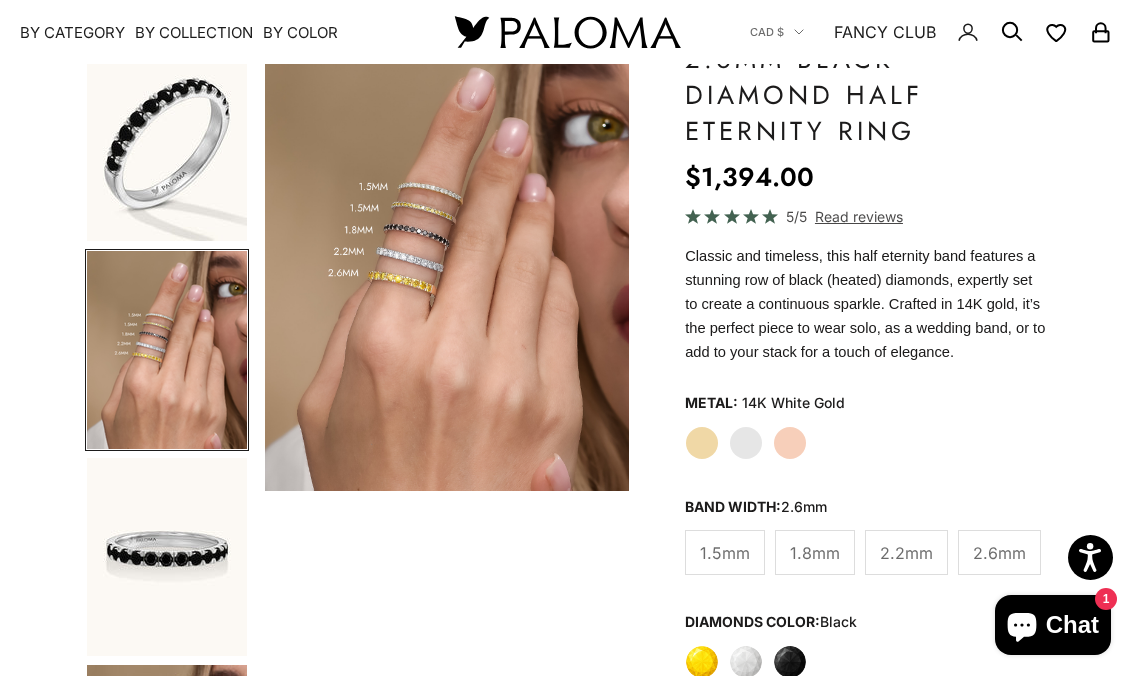 click at bounding box center [167, 557] 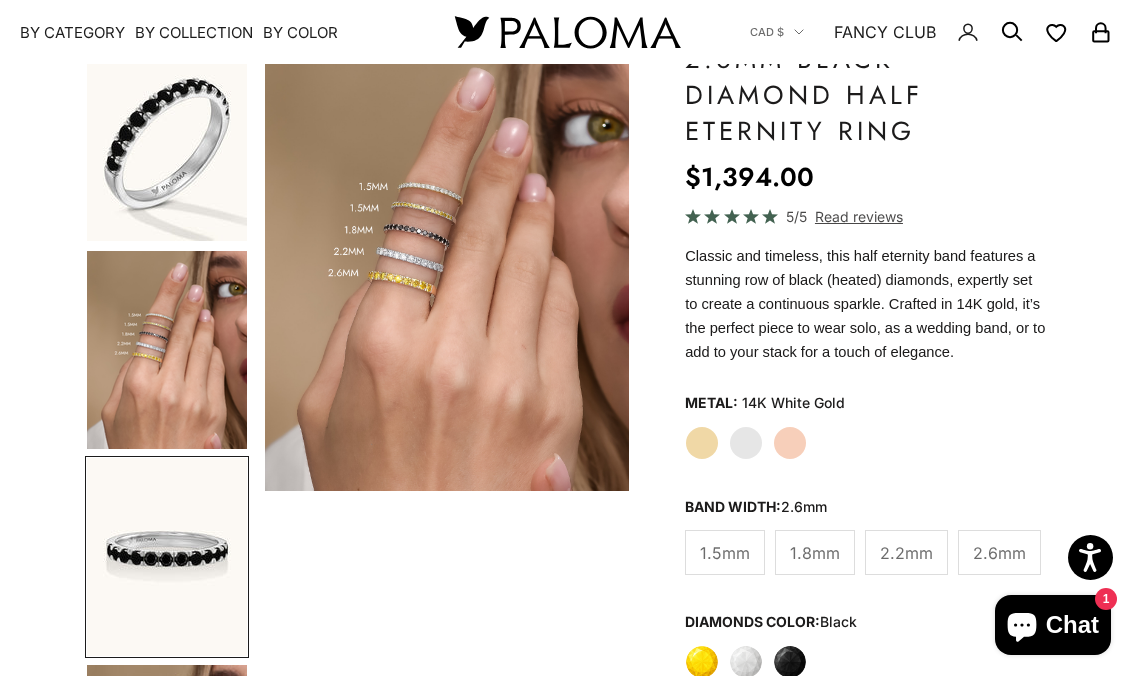 scroll, scrollTop: 194, scrollLeft: 0, axis: vertical 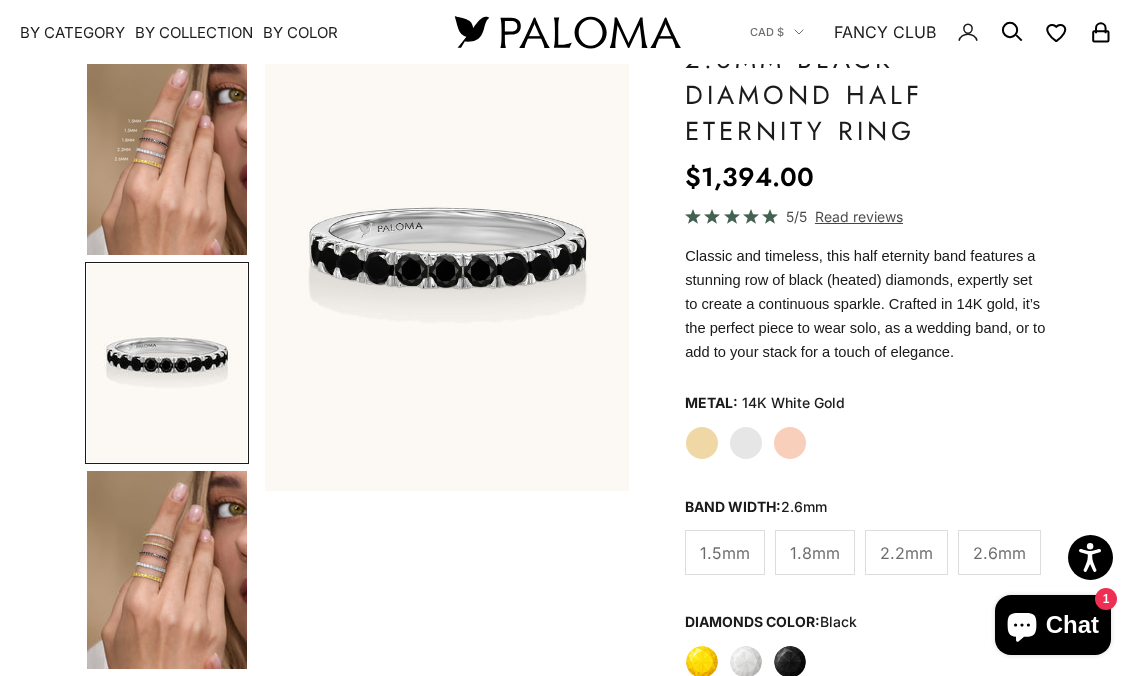 click on "Yellow Gold" 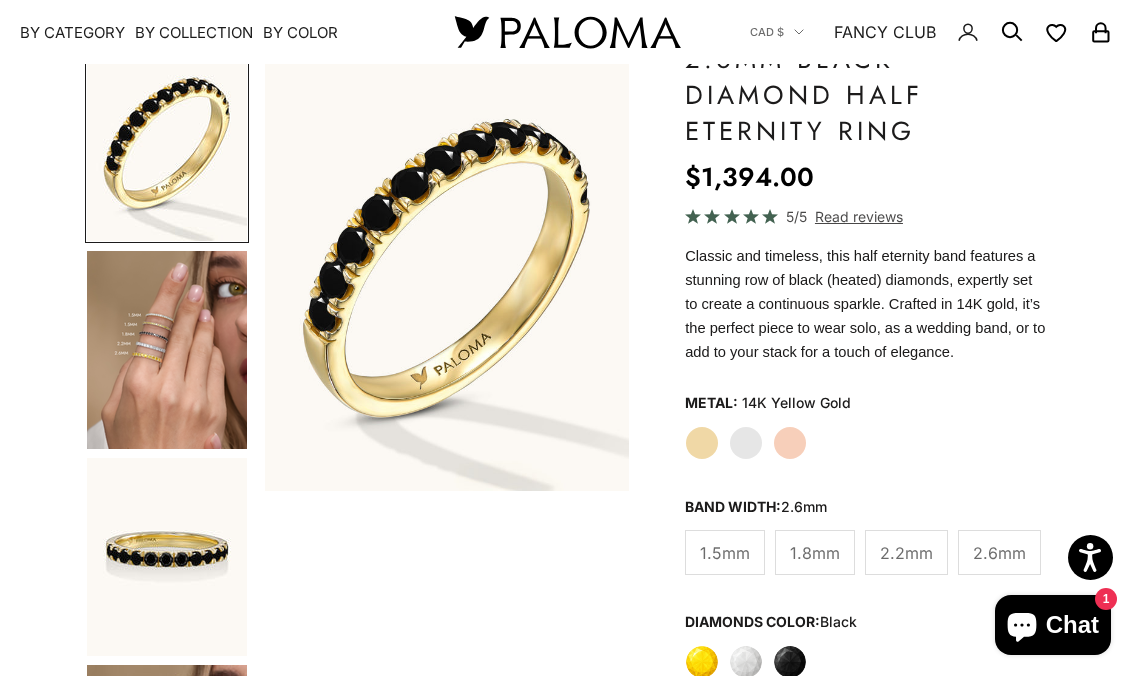 click at bounding box center (167, 557) 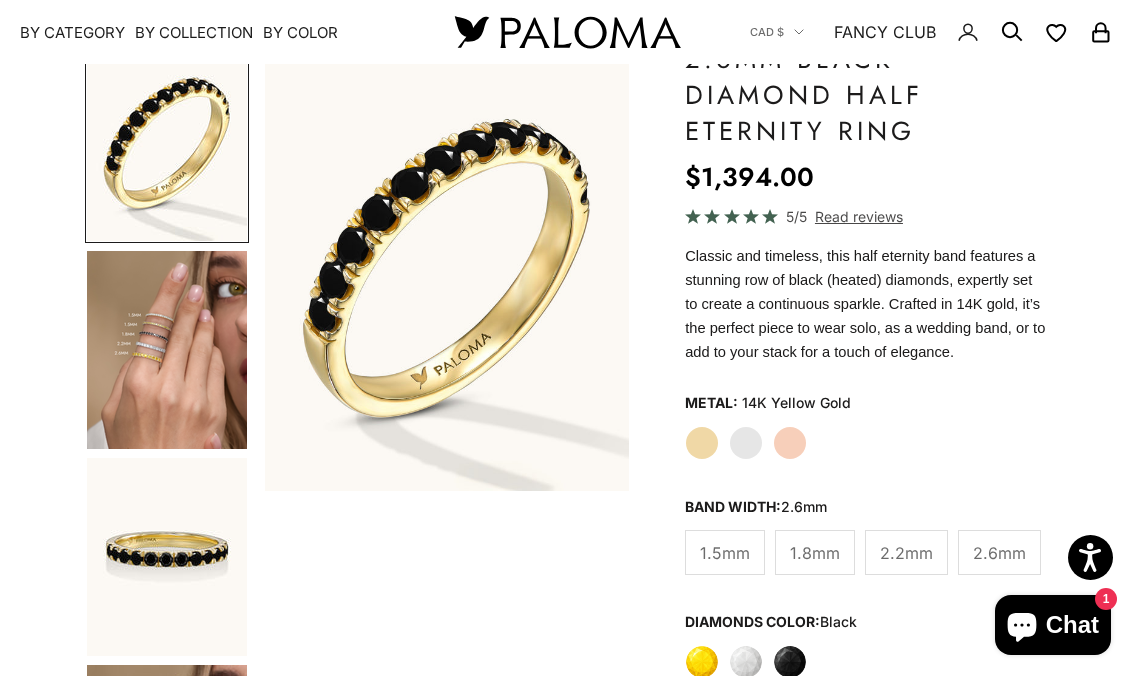 scroll, scrollTop: 194, scrollLeft: 0, axis: vertical 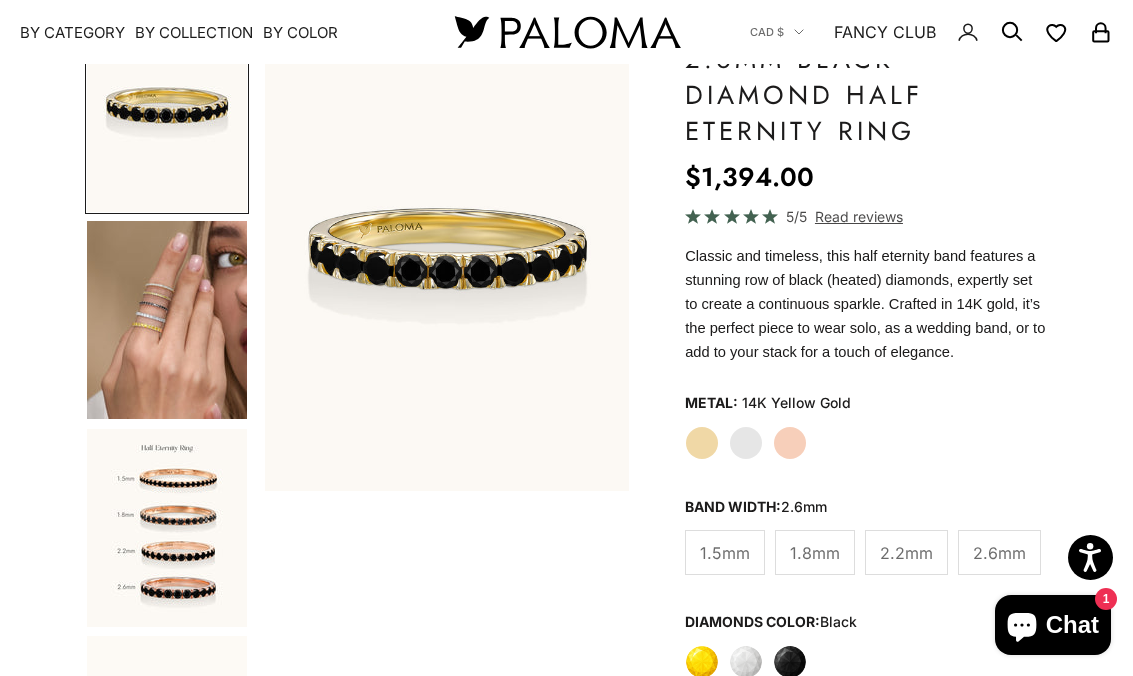 click at bounding box center (167, 528) 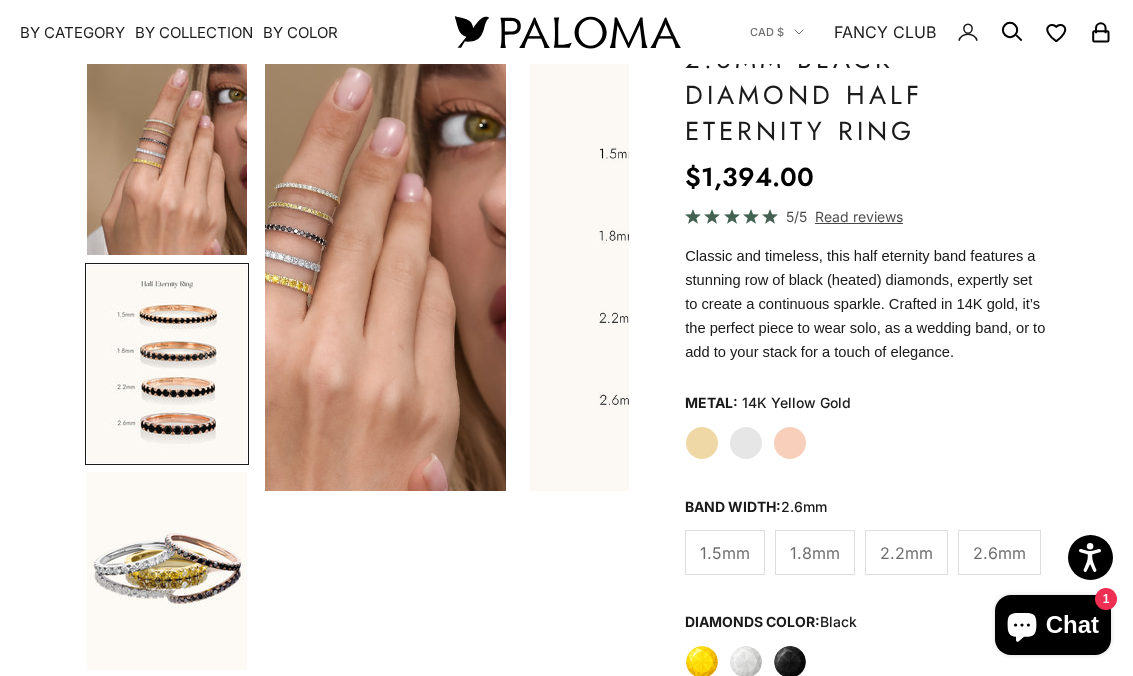 scroll, scrollTop: 0, scrollLeft: 1553, axis: horizontal 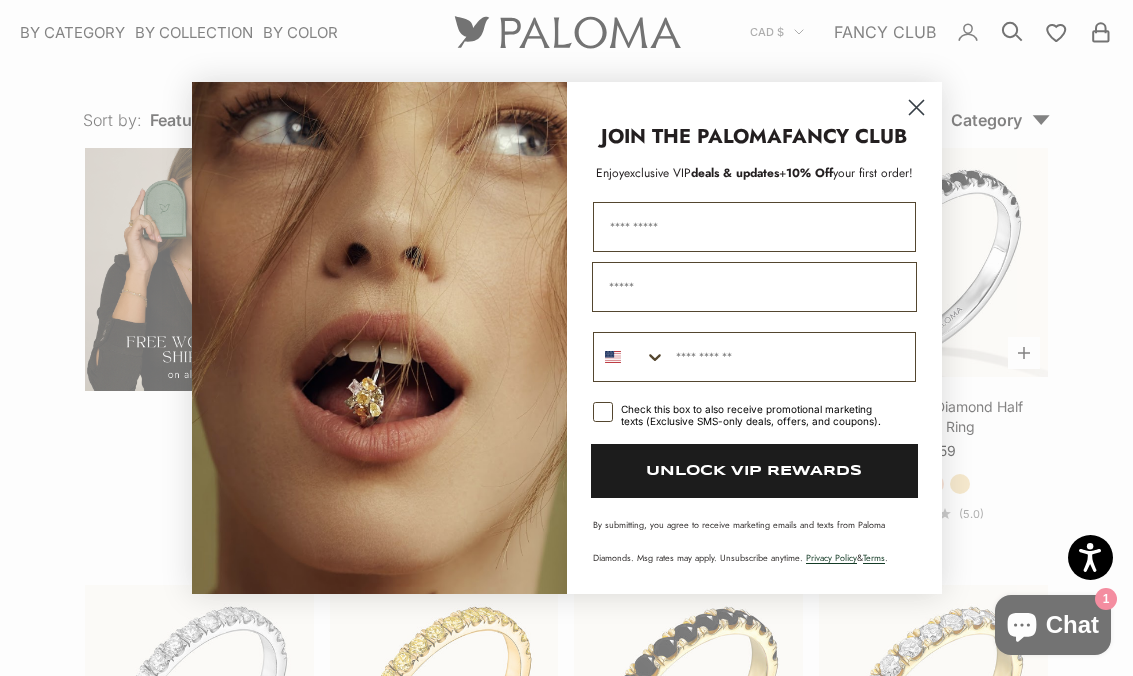 click 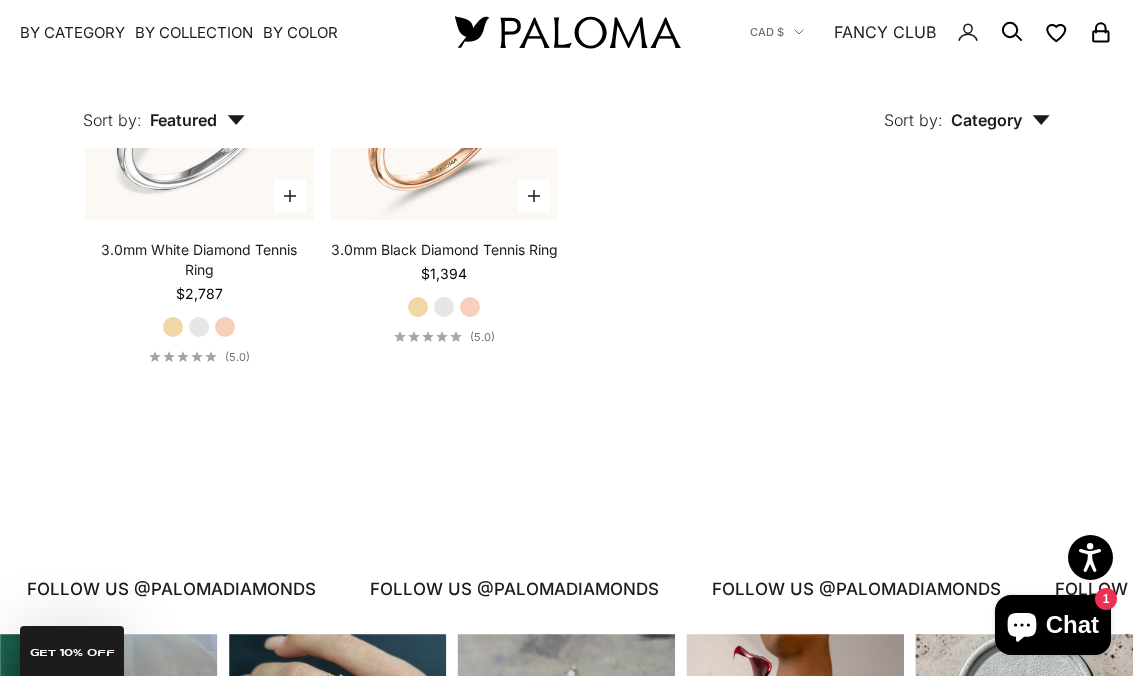 scroll, scrollTop: 6058, scrollLeft: 0, axis: vertical 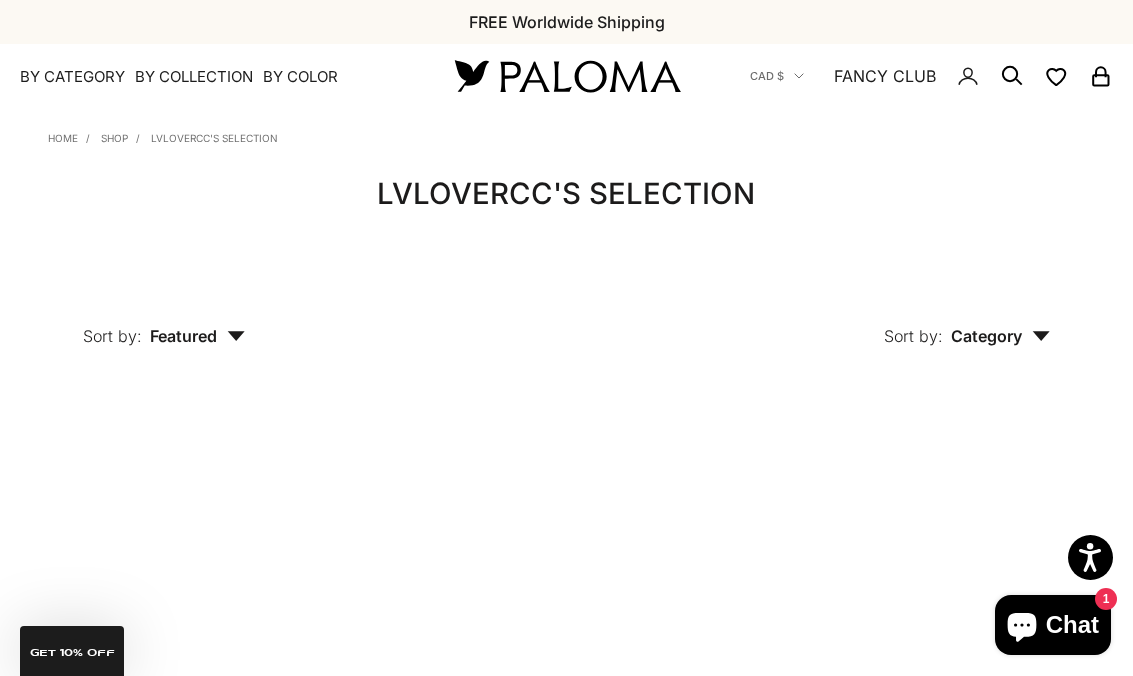 click on "By Collection" at bounding box center (194, 77) 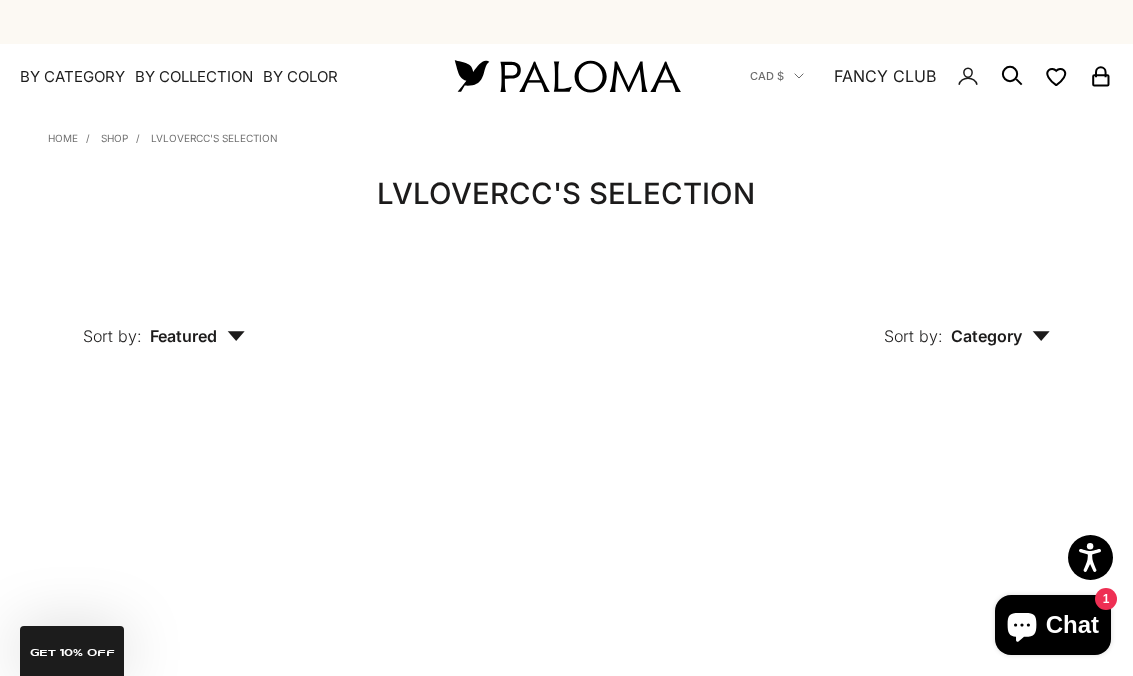 click on "By Category" at bounding box center (72, 77) 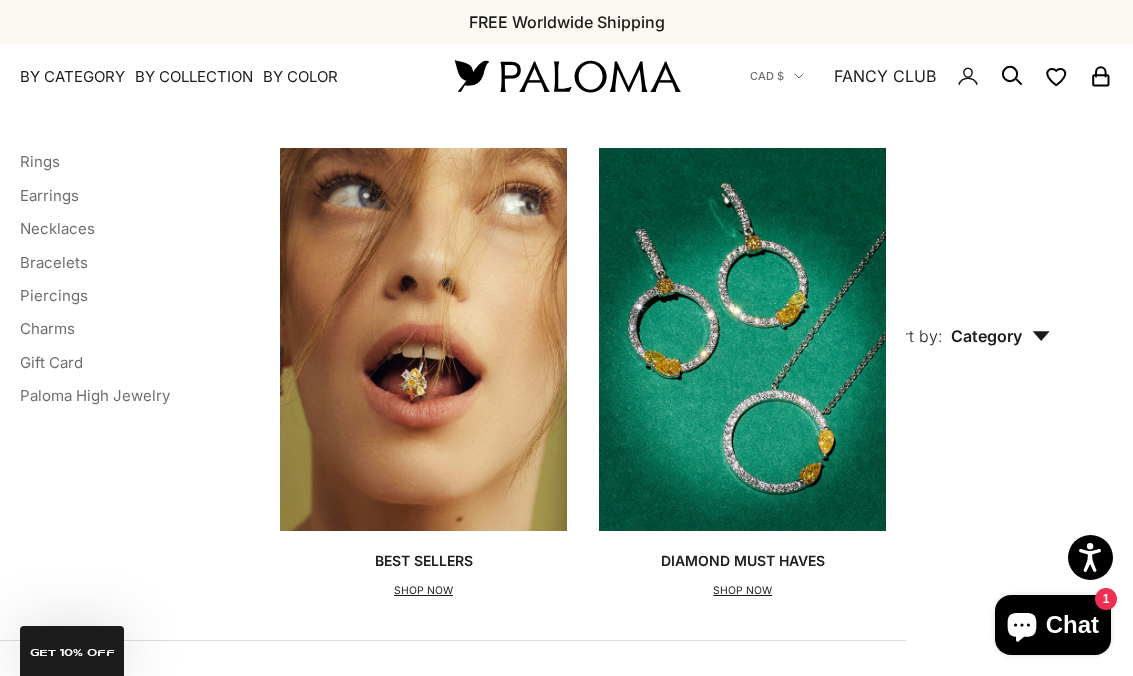 click on "Earrings" at bounding box center [49, 195] 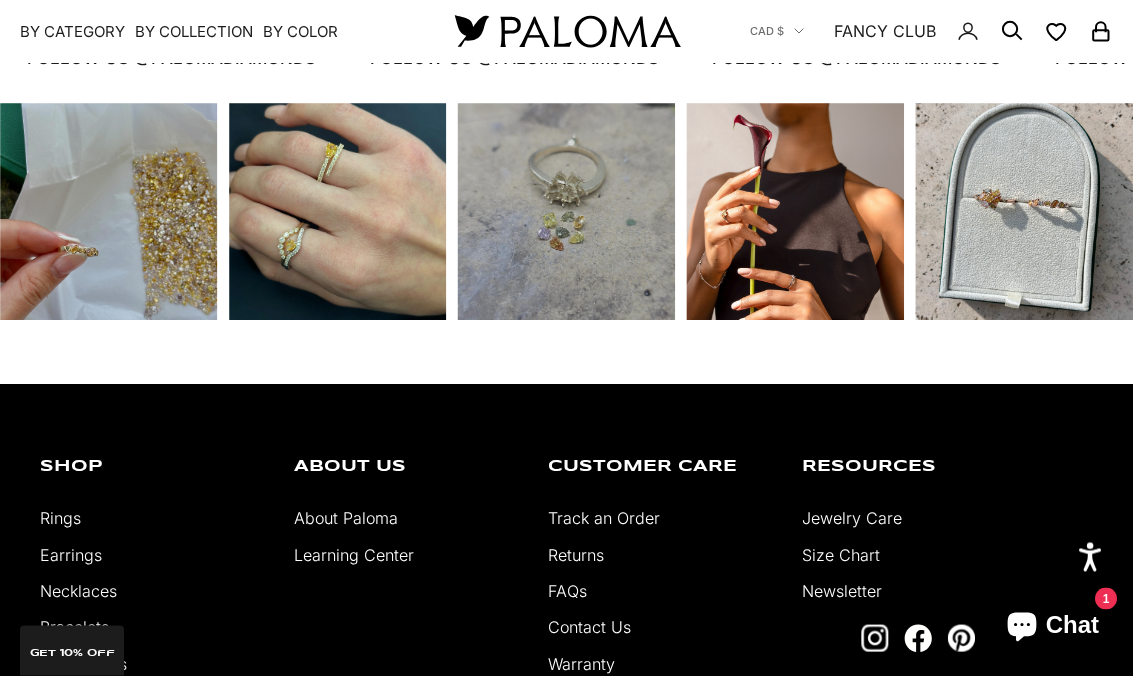 scroll, scrollTop: 3739, scrollLeft: 0, axis: vertical 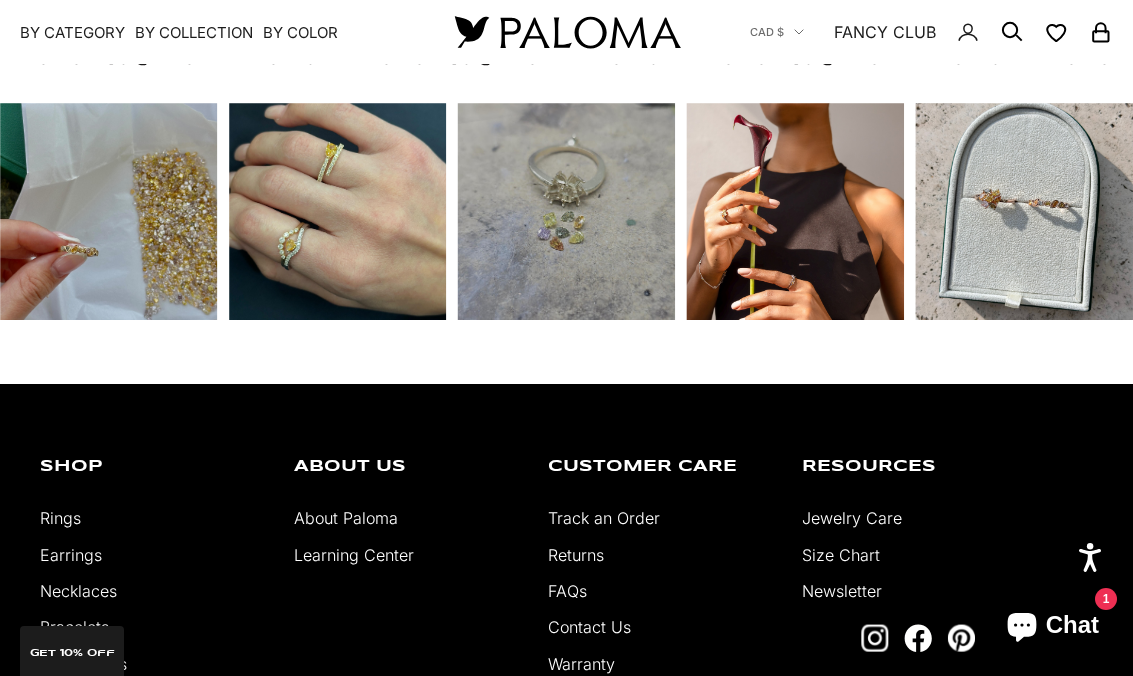 click on "By Category" at bounding box center (72, 32) 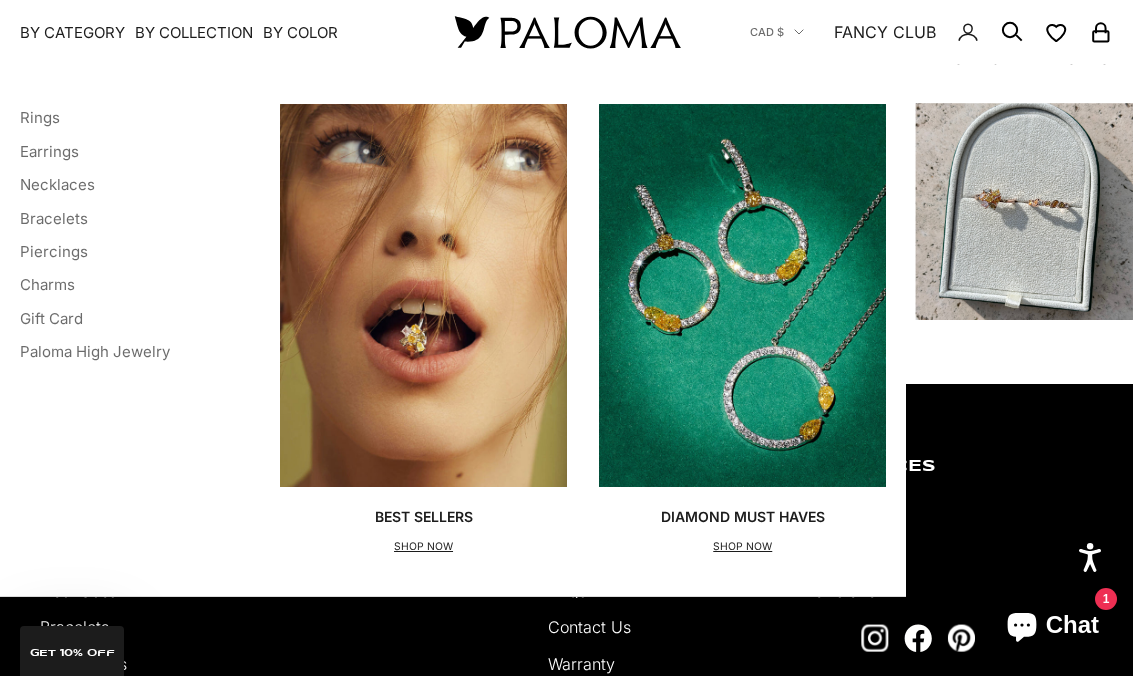 click on "Bracelets" at bounding box center [54, 217] 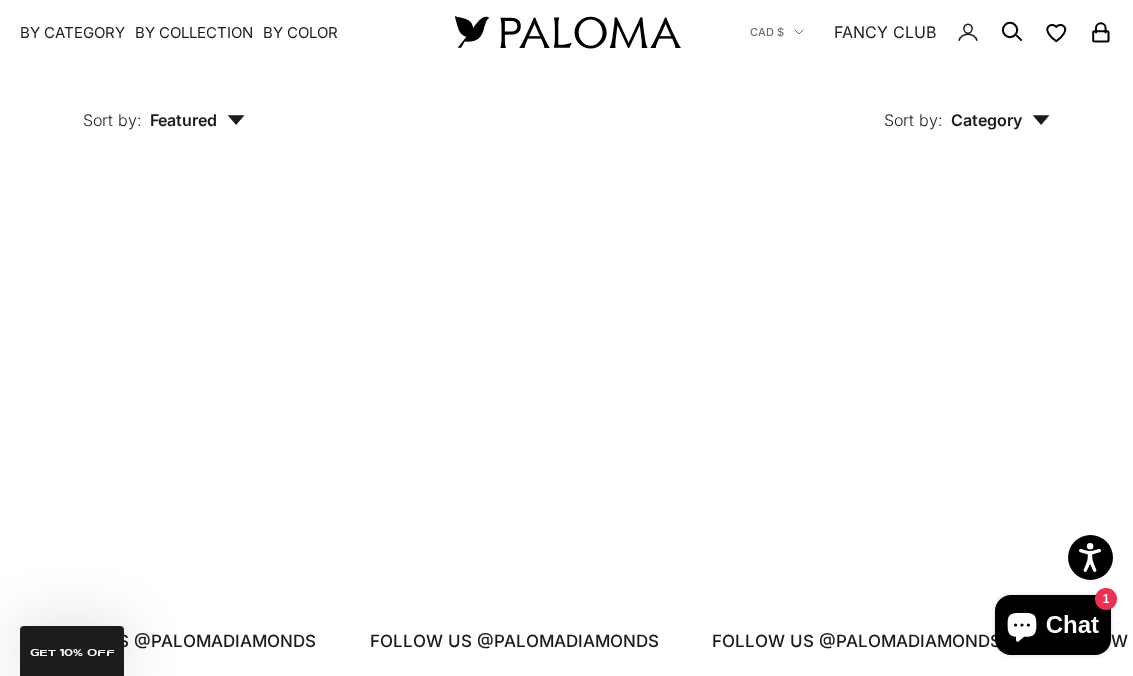 scroll, scrollTop: 1306, scrollLeft: 0, axis: vertical 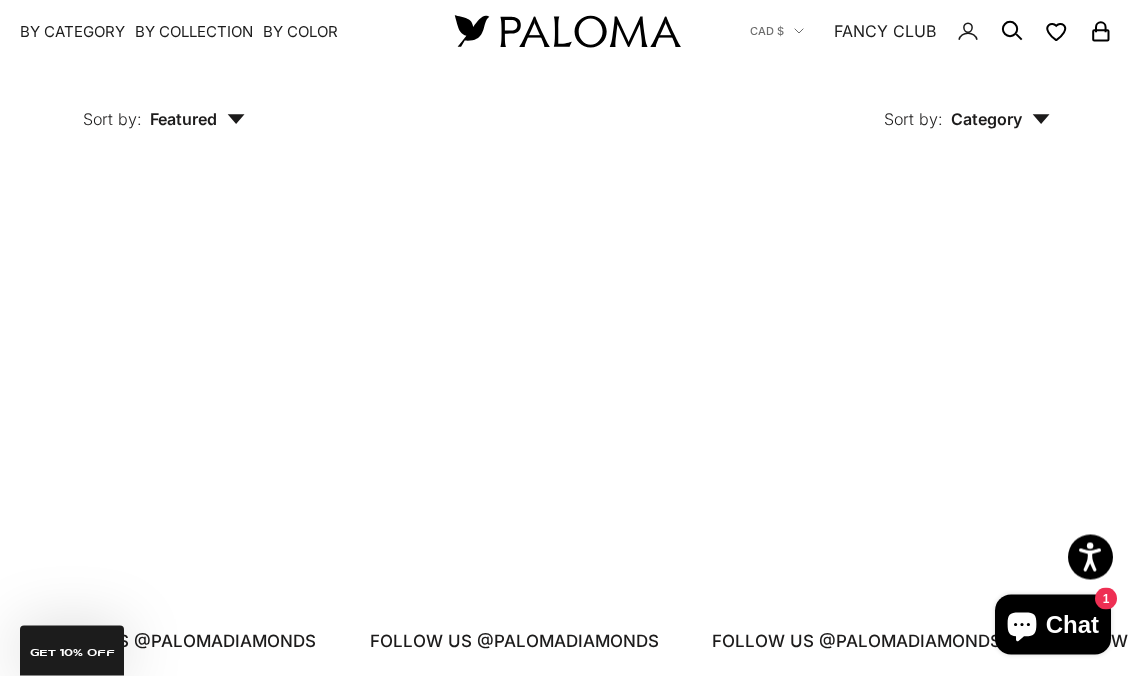 click on "By Category" at bounding box center [72, 32] 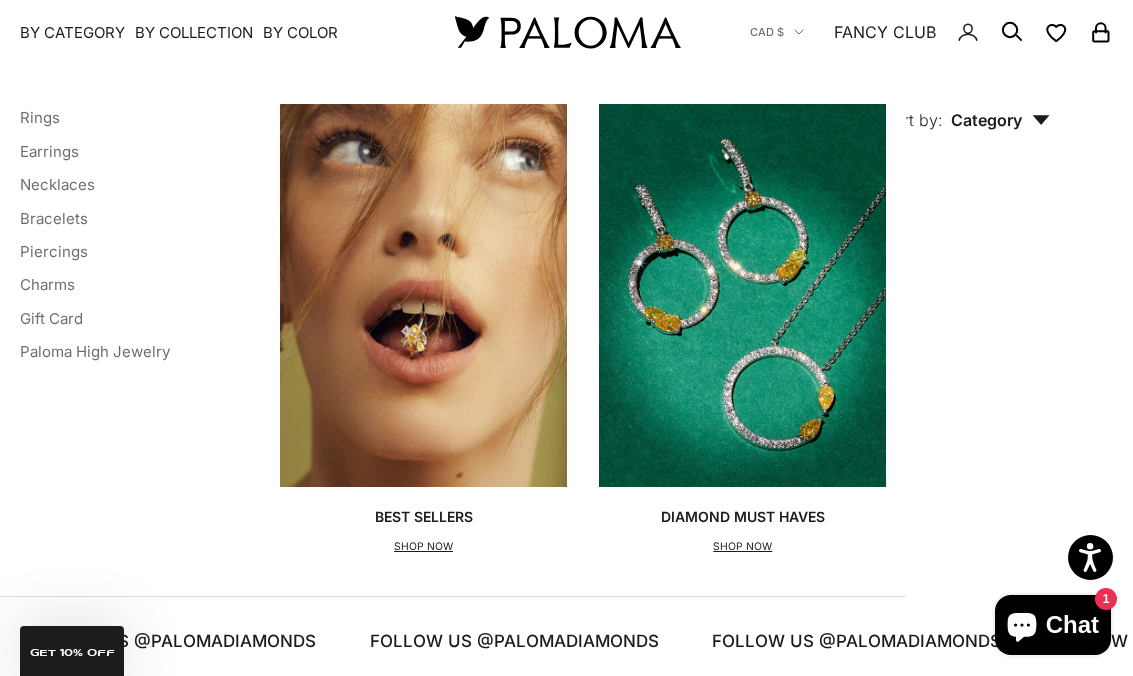 click on "Rings" at bounding box center [40, 117] 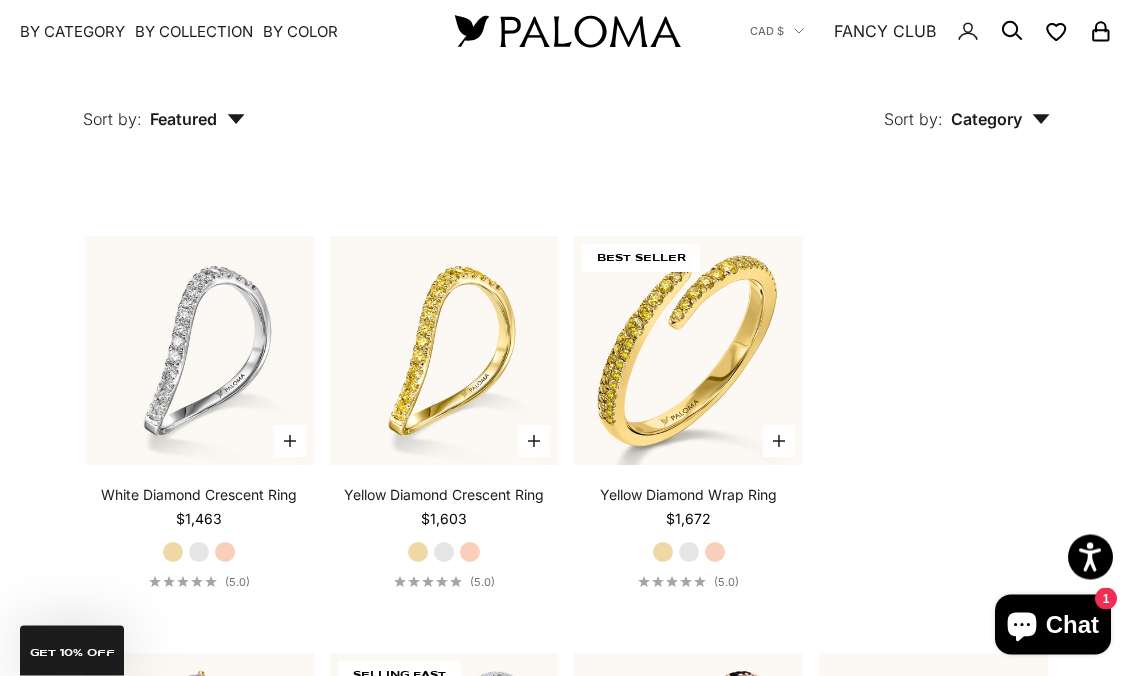 scroll, scrollTop: 2069, scrollLeft: 0, axis: vertical 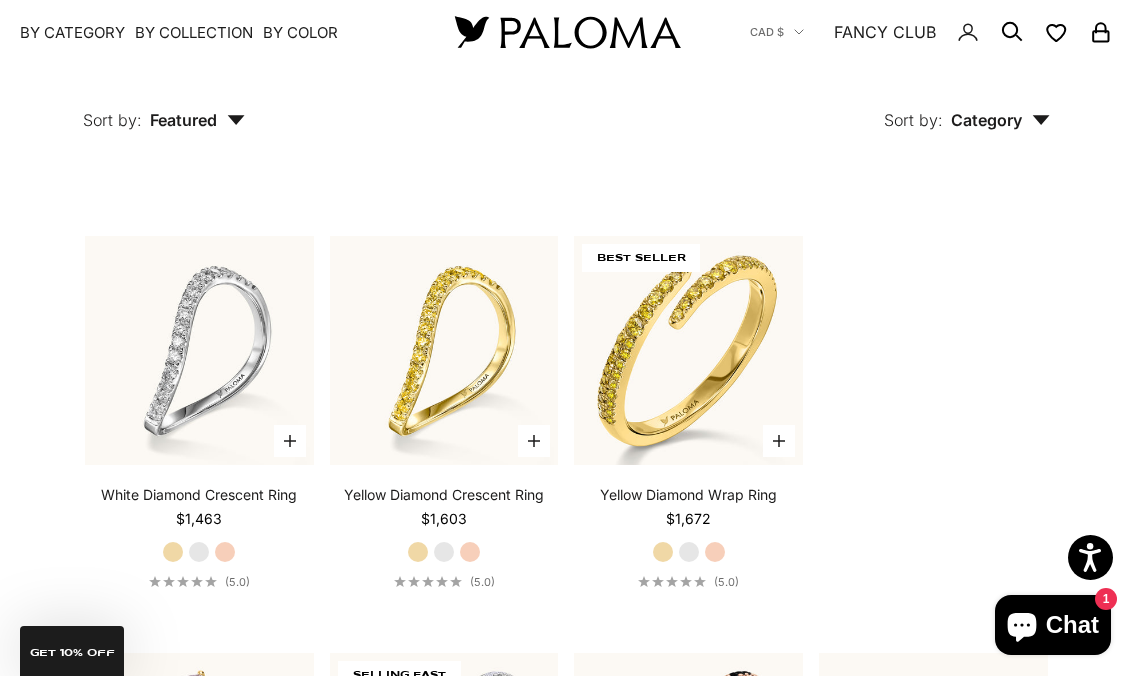 click at bounding box center (444, 351) 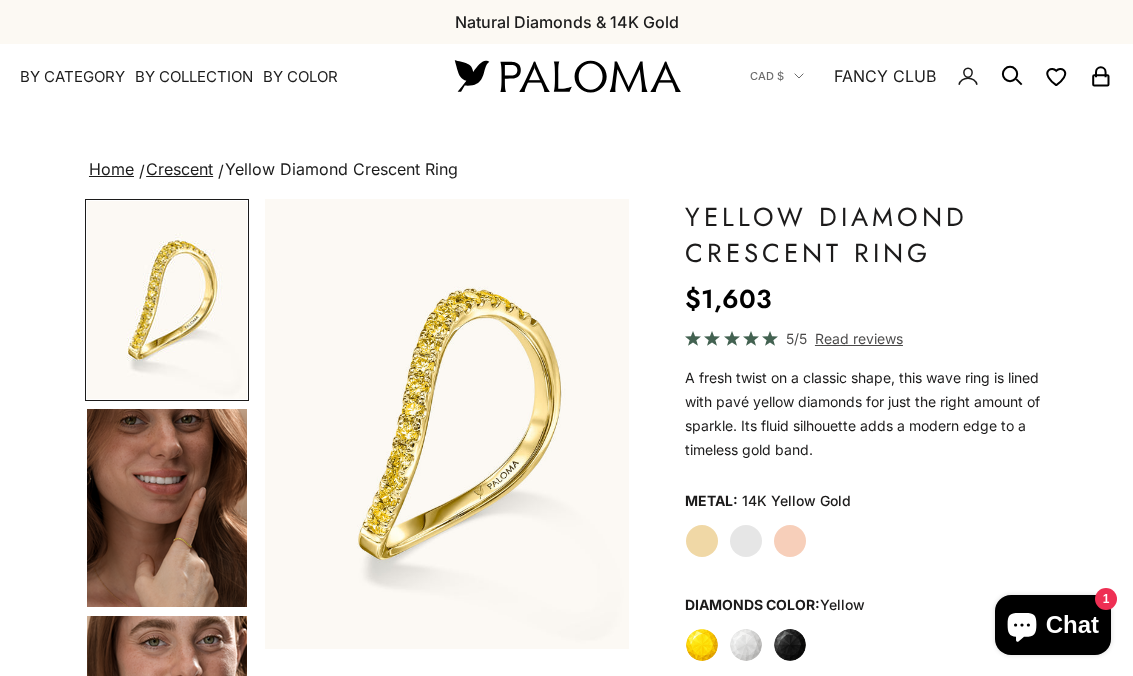 scroll, scrollTop: 0, scrollLeft: 0, axis: both 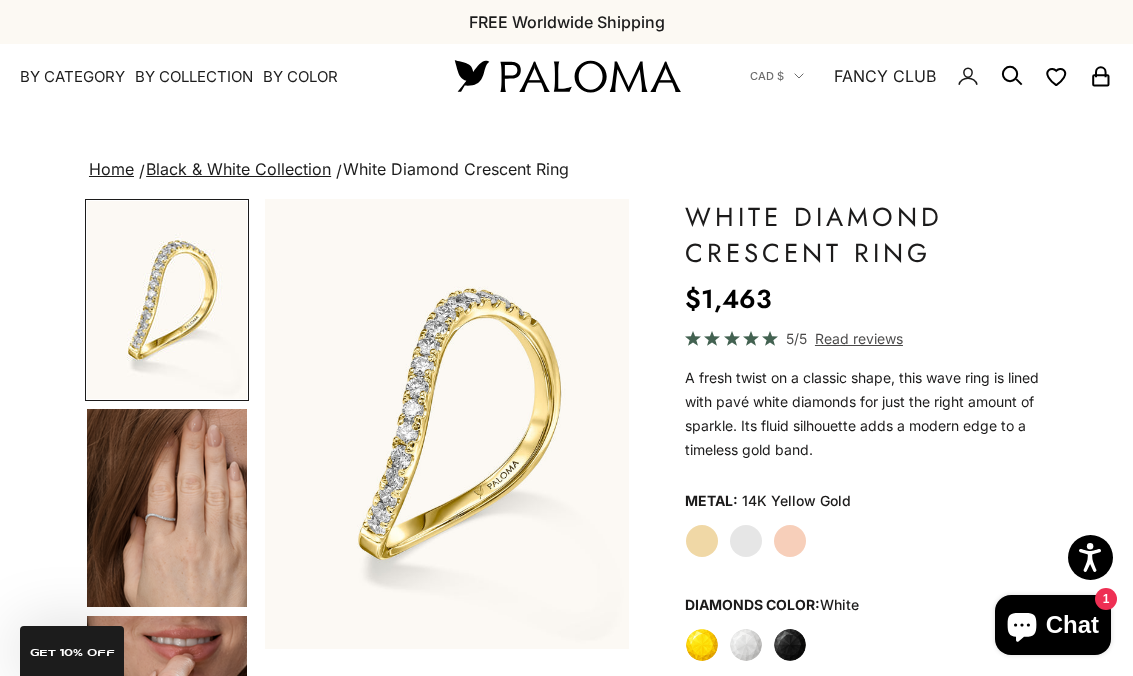 click on "Black" 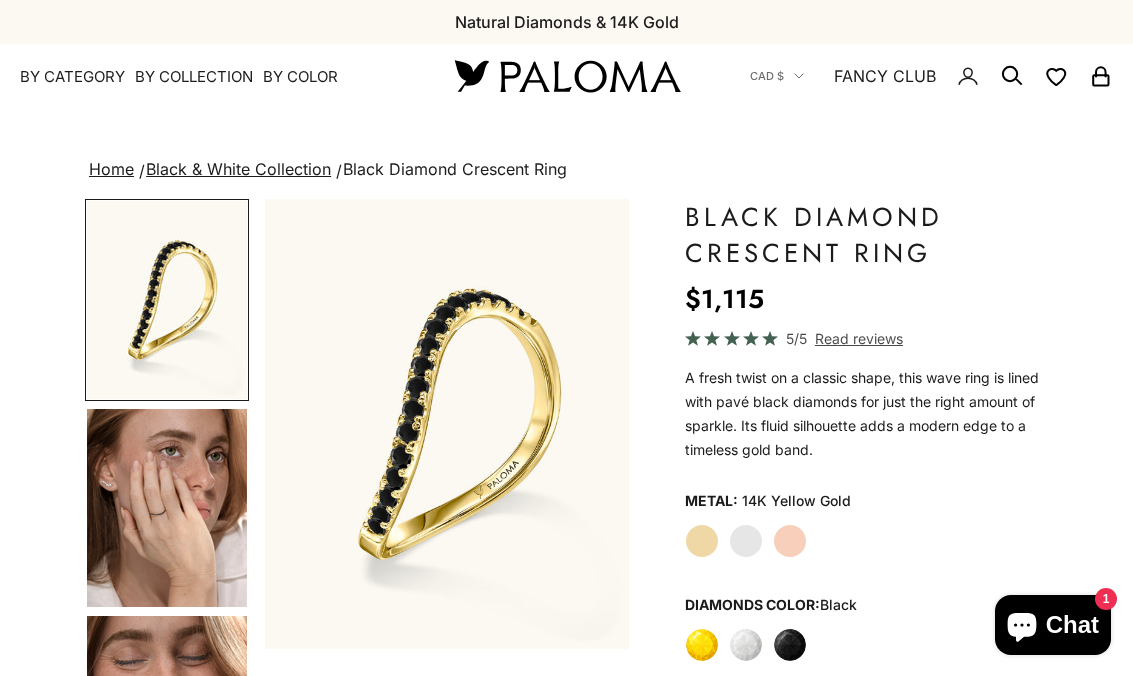 scroll, scrollTop: 0, scrollLeft: 0, axis: both 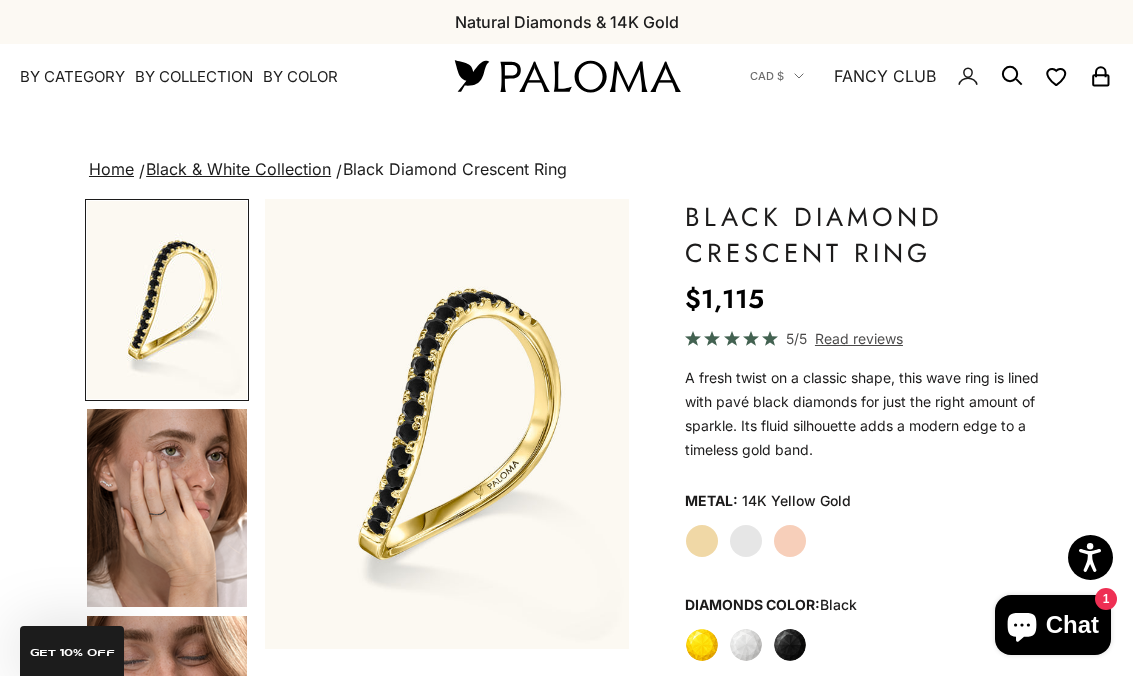 click at bounding box center (167, 508) 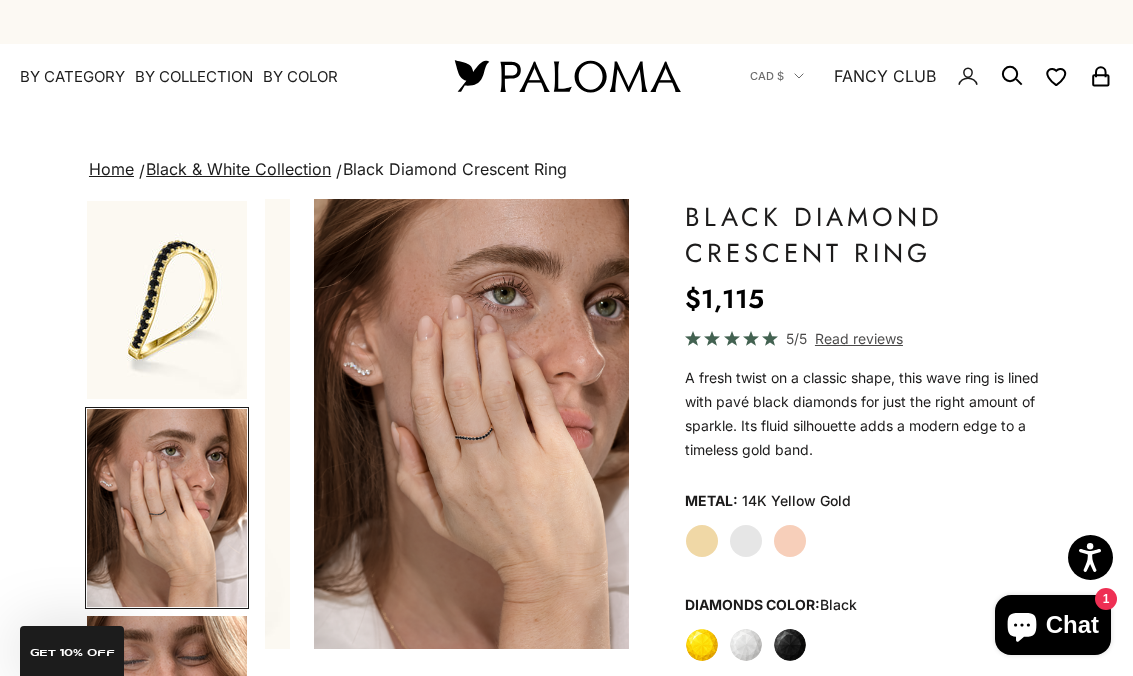 scroll, scrollTop: 0, scrollLeft: 388, axis: horizontal 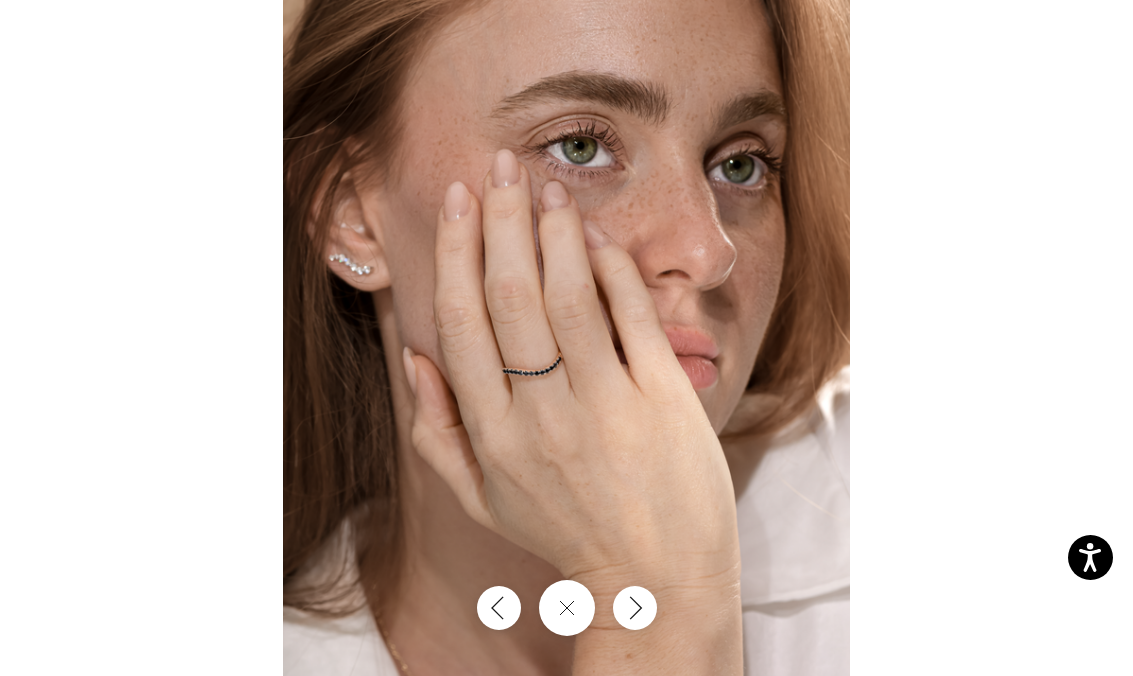 click 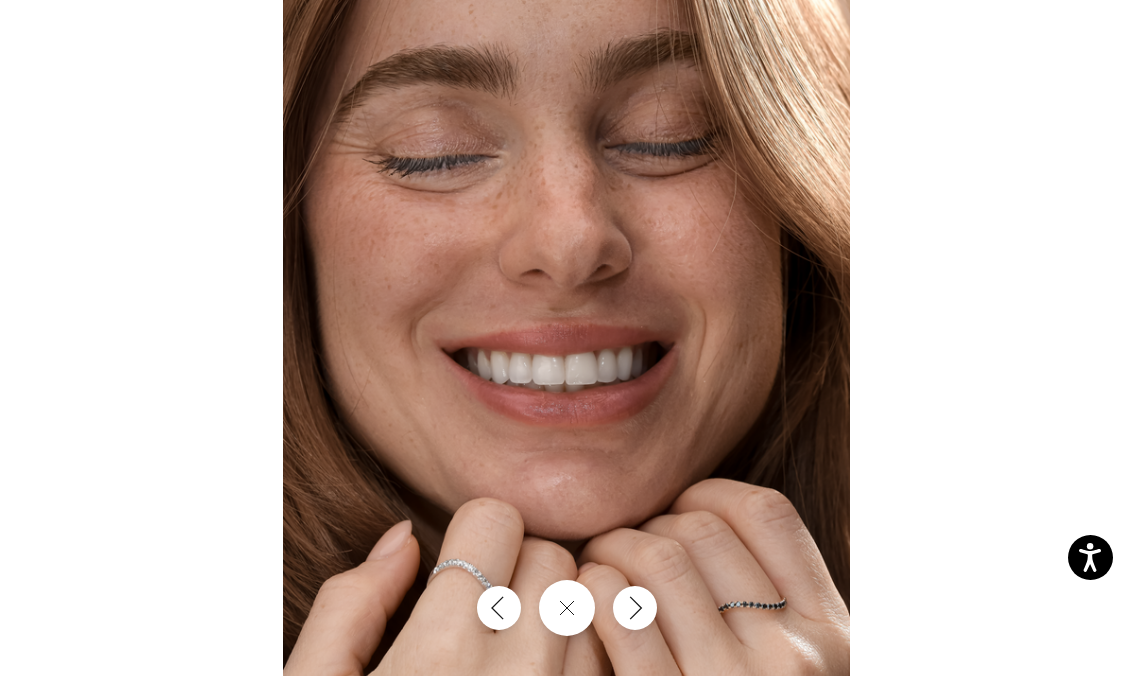 click at bounding box center [635, 608] 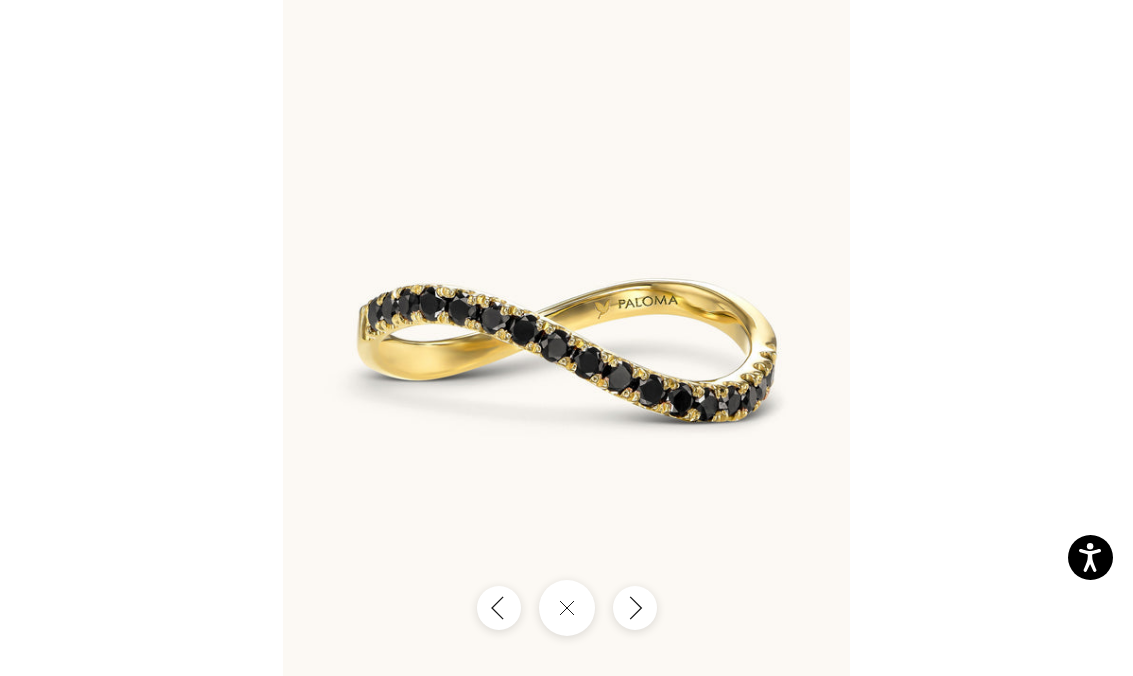 click at bounding box center (567, 608) 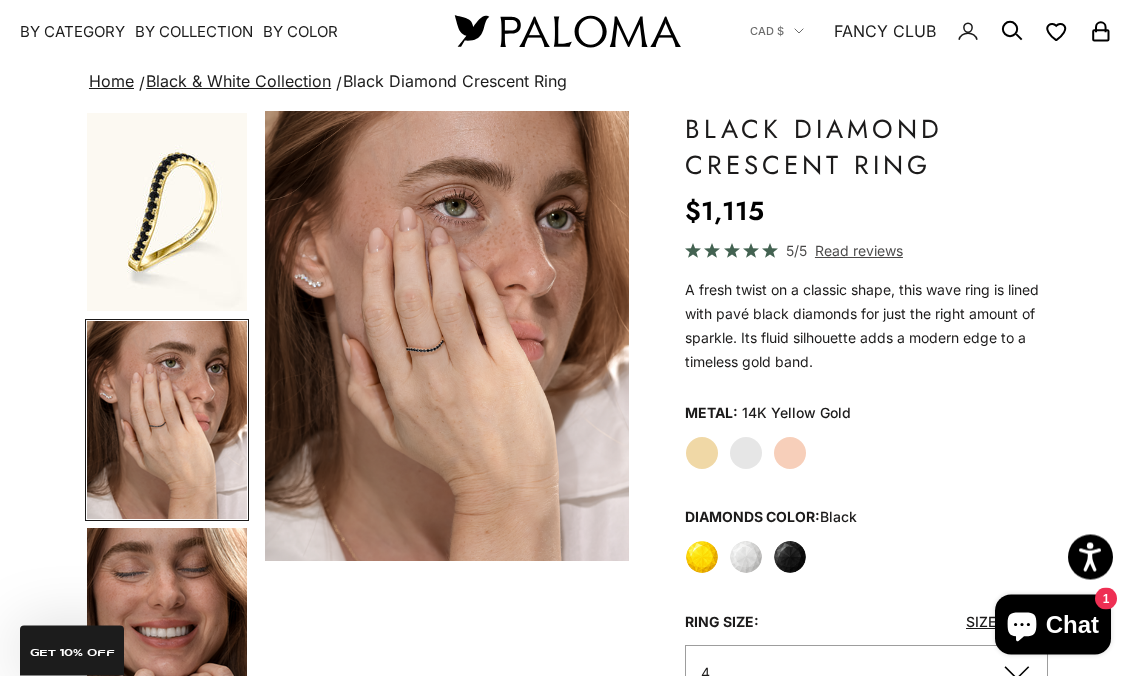 scroll, scrollTop: 0, scrollLeft: 0, axis: both 